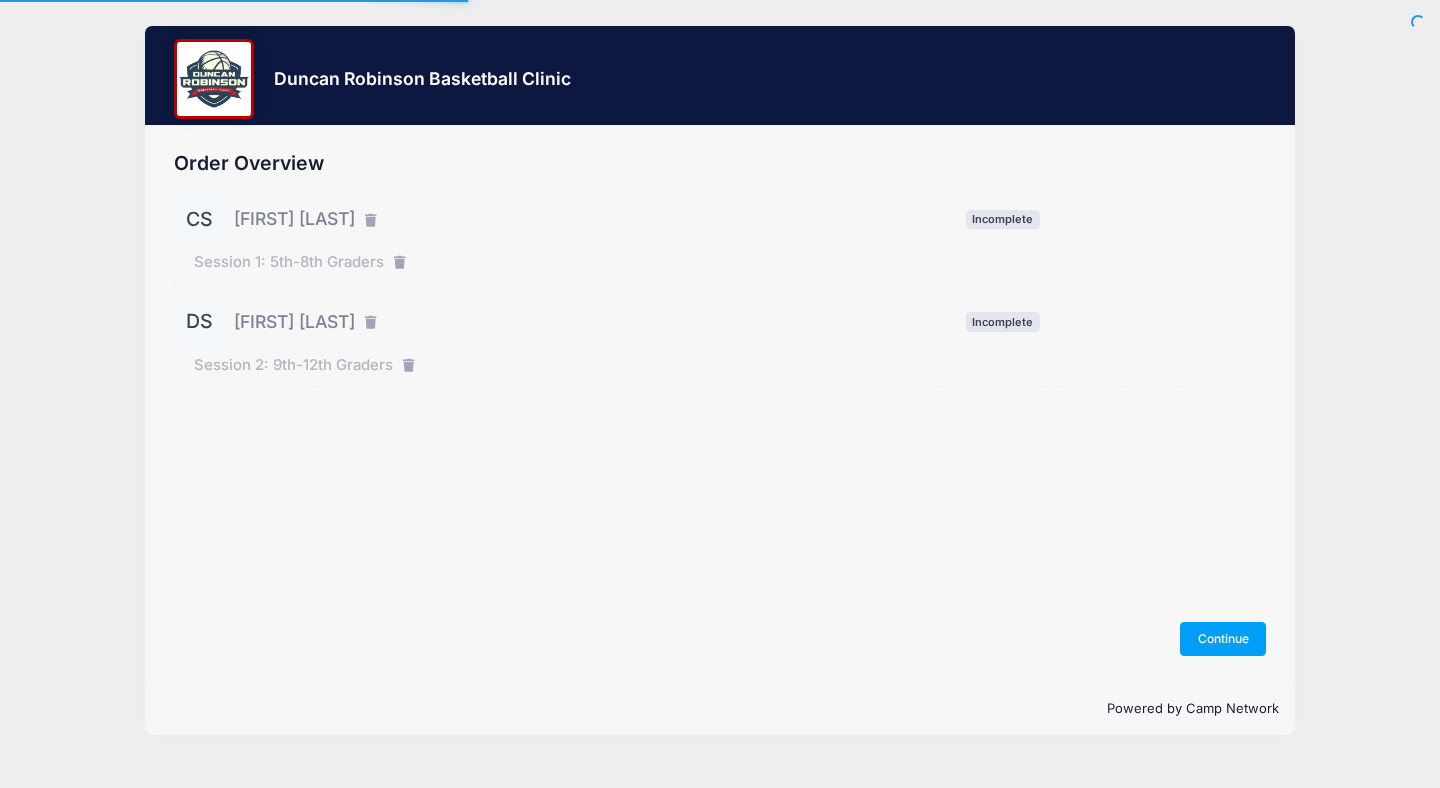 scroll, scrollTop: 0, scrollLeft: 0, axis: both 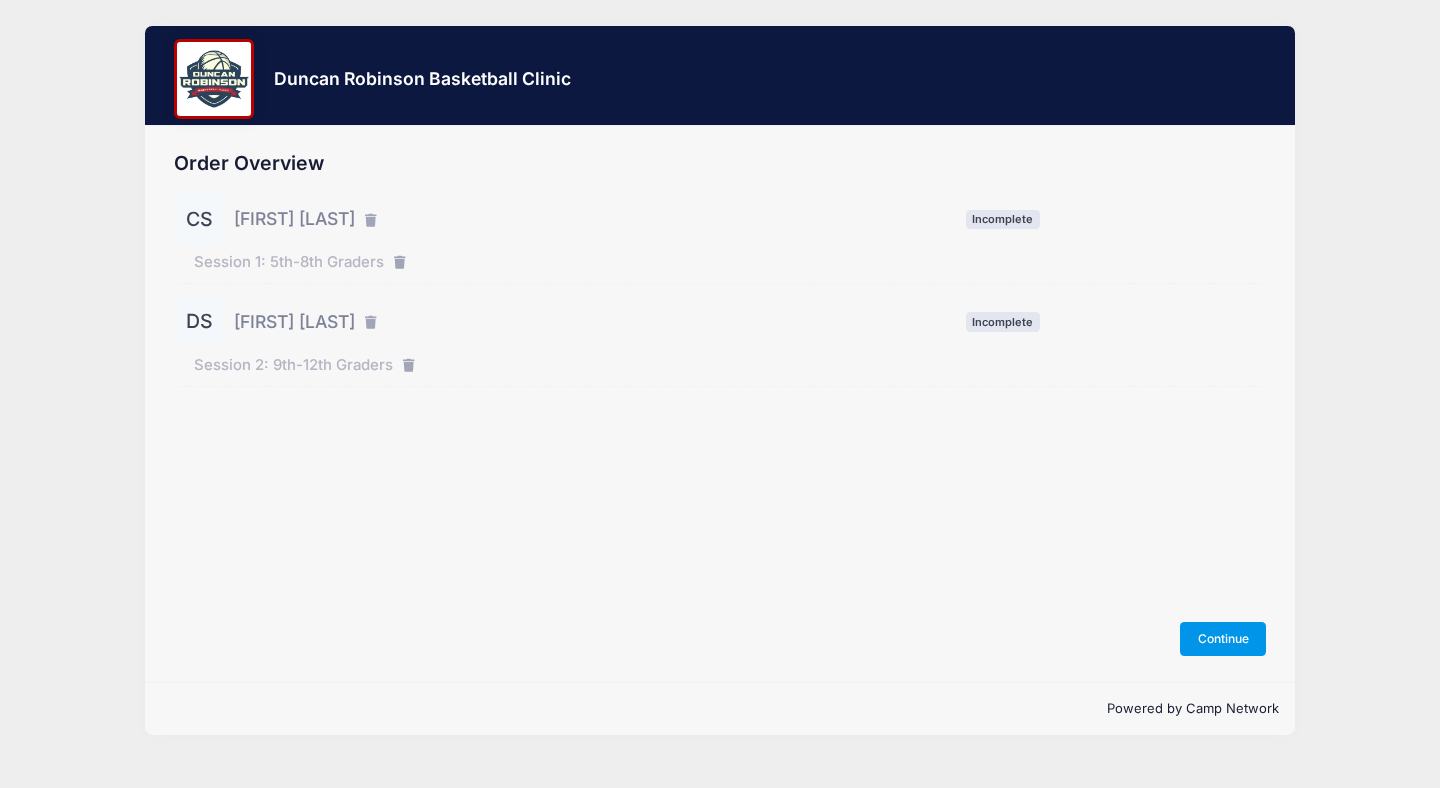 click on "Continue" at bounding box center (1223, 639) 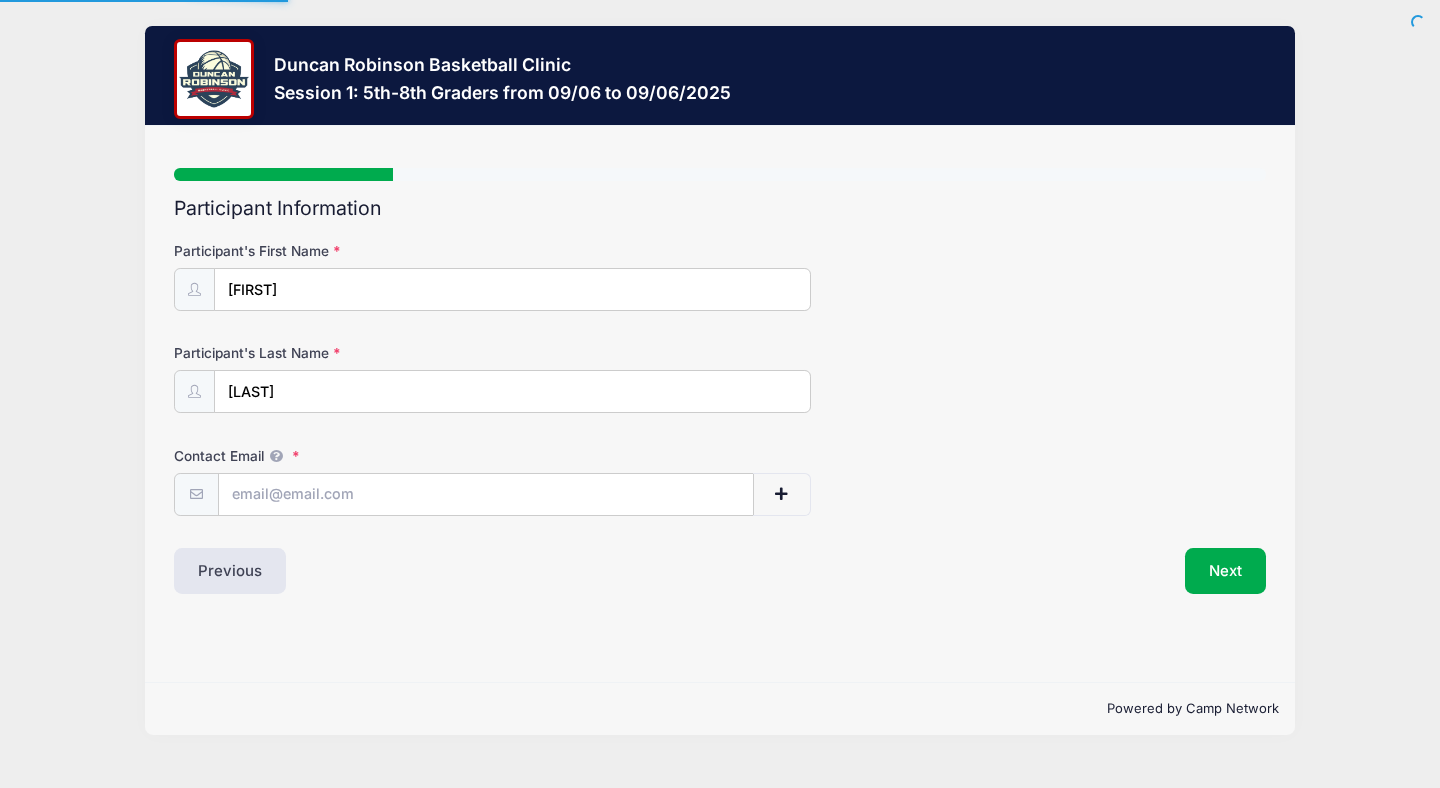 scroll, scrollTop: 0, scrollLeft: 0, axis: both 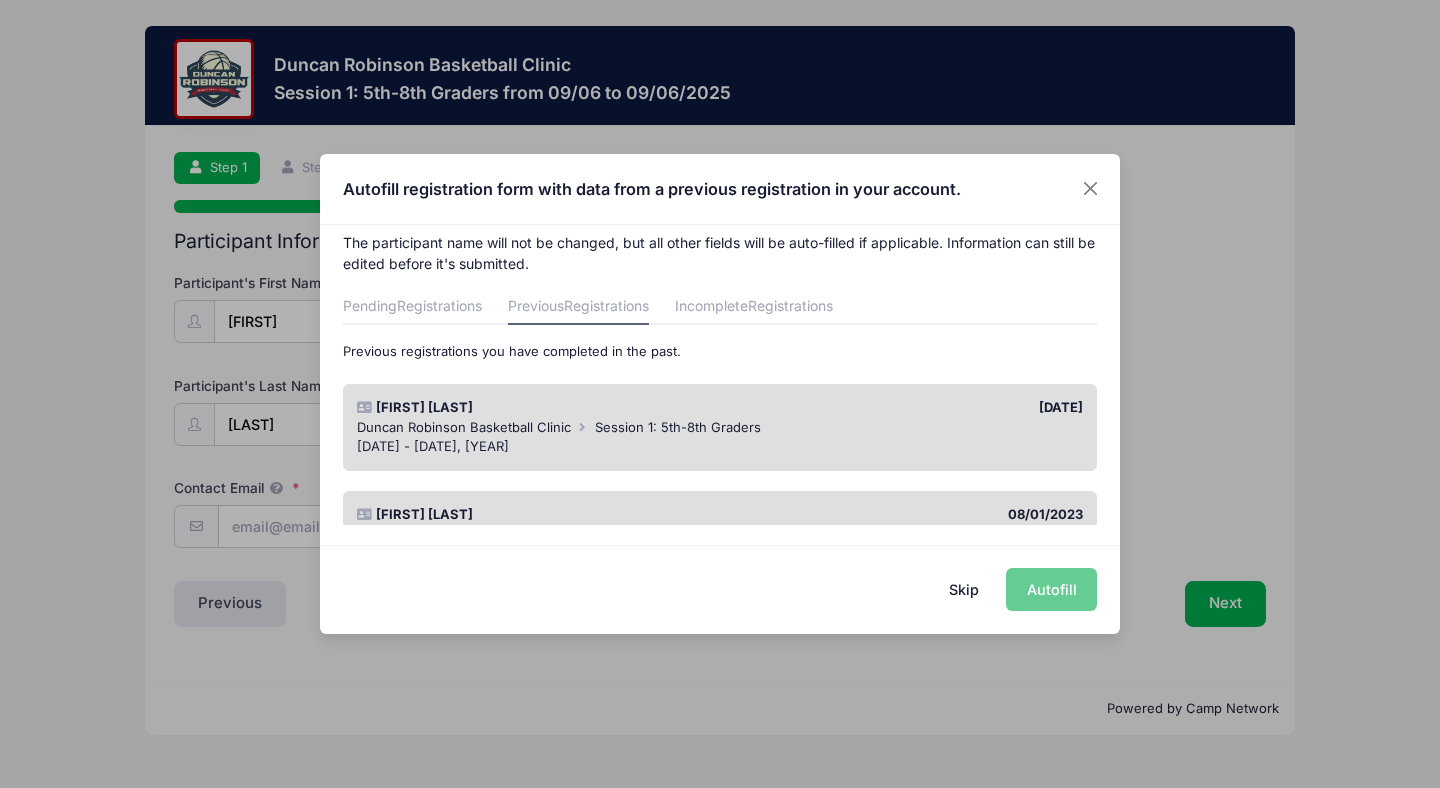 click on "Skip
Autofill" at bounding box center [720, 589] 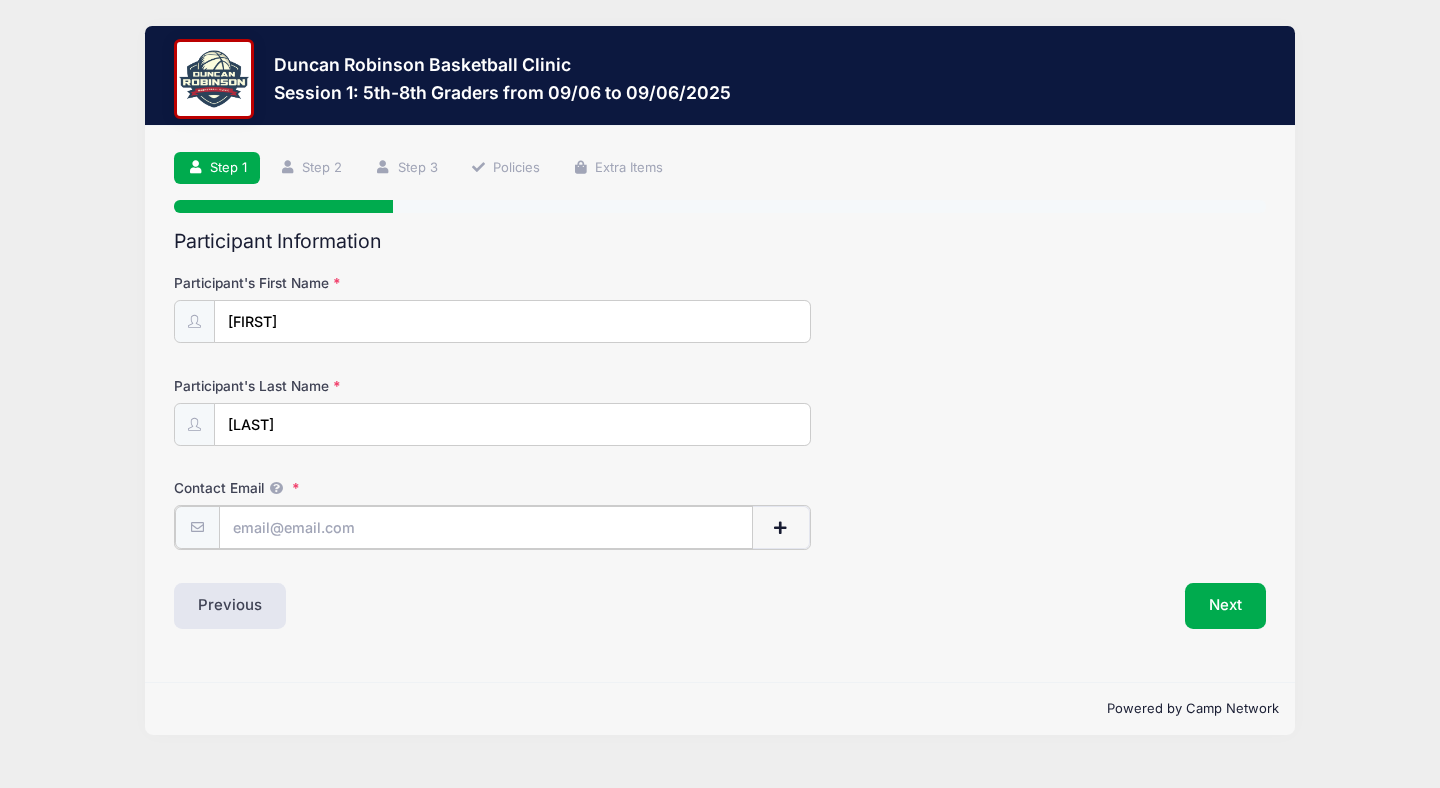 click on "Contact Email" at bounding box center (486, 527) 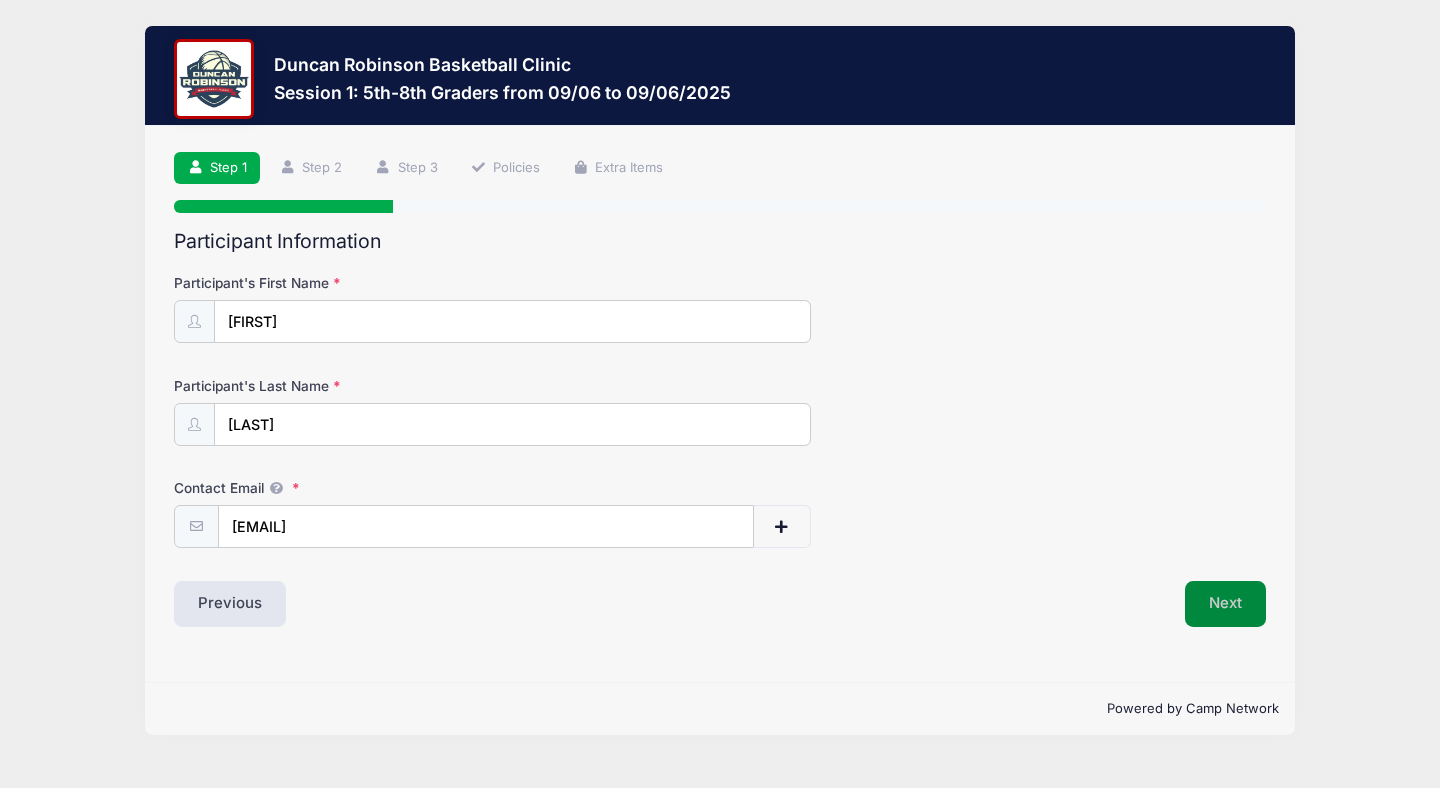click on "Next" at bounding box center [1225, 604] 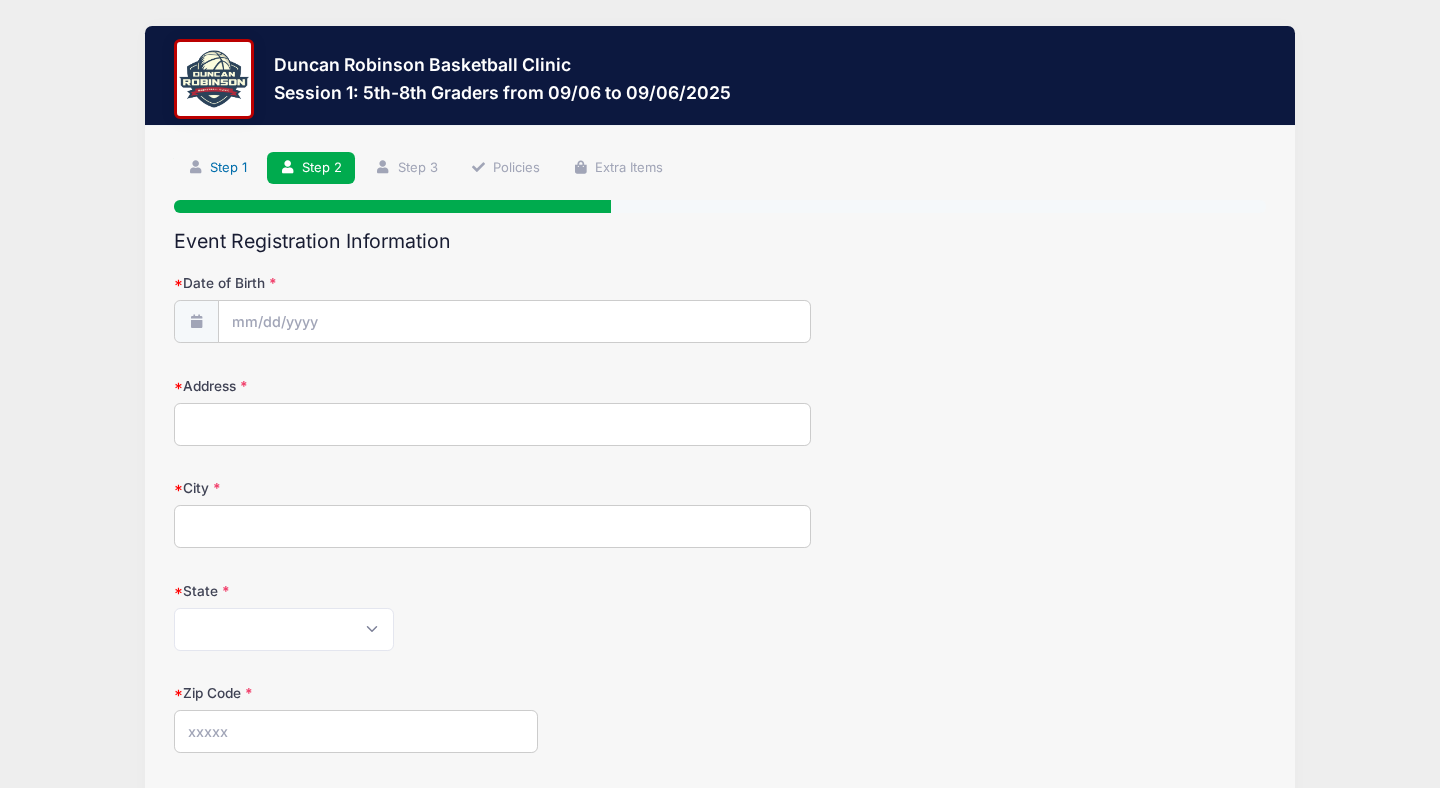 click on "Step 1" at bounding box center (217, 168) 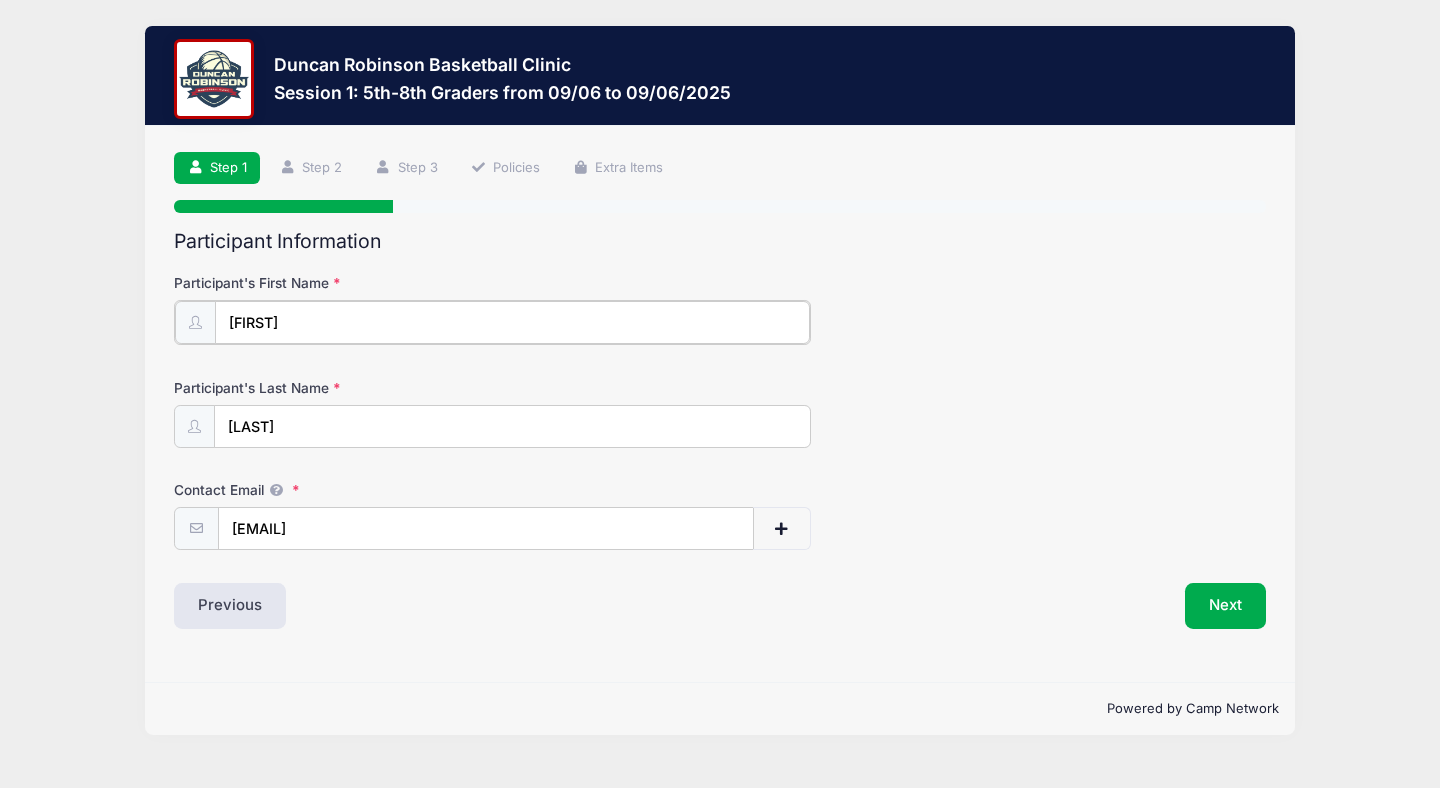 click on "Colin" at bounding box center (512, 322) 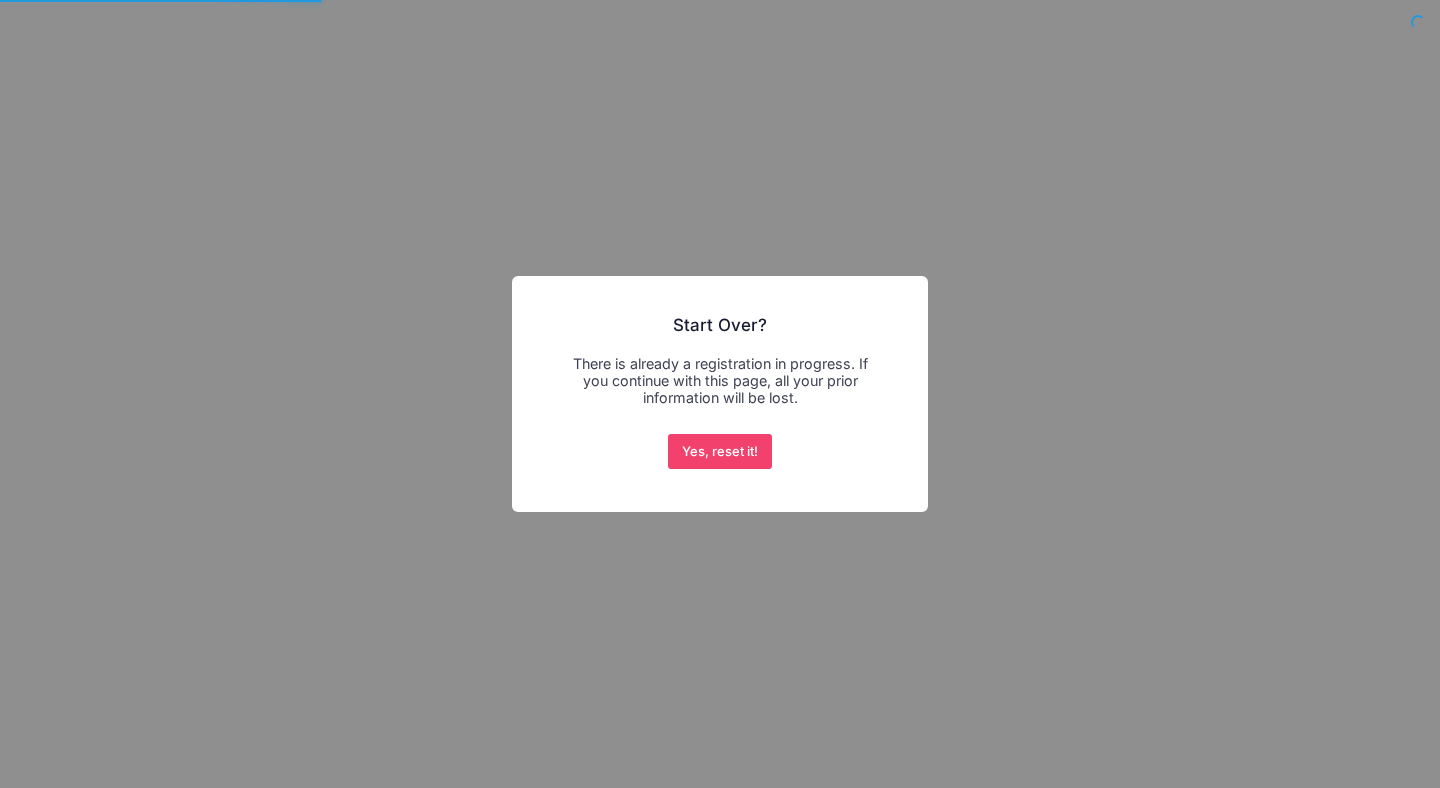 scroll, scrollTop: 0, scrollLeft: 0, axis: both 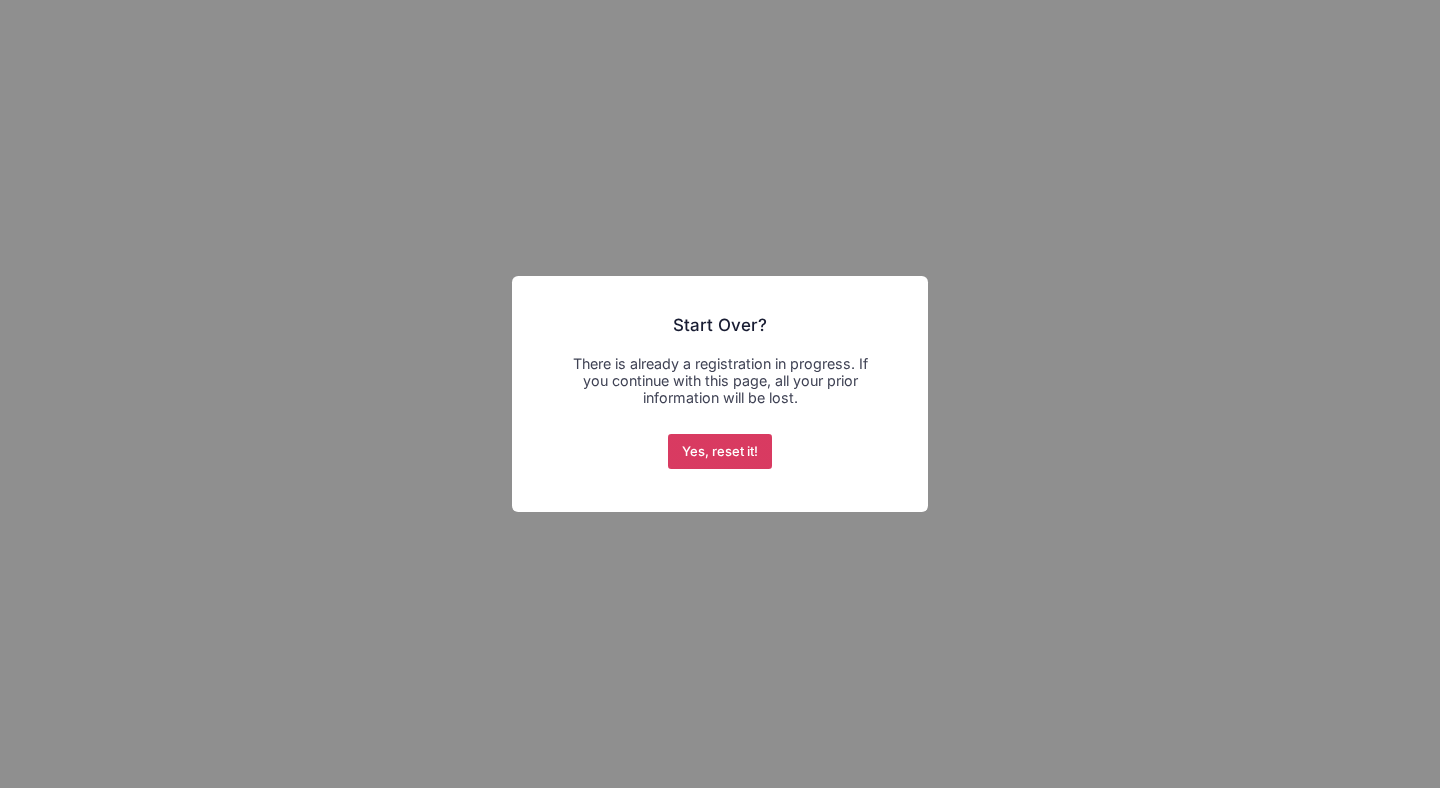 click on "Yes, reset it!" at bounding box center (720, 452) 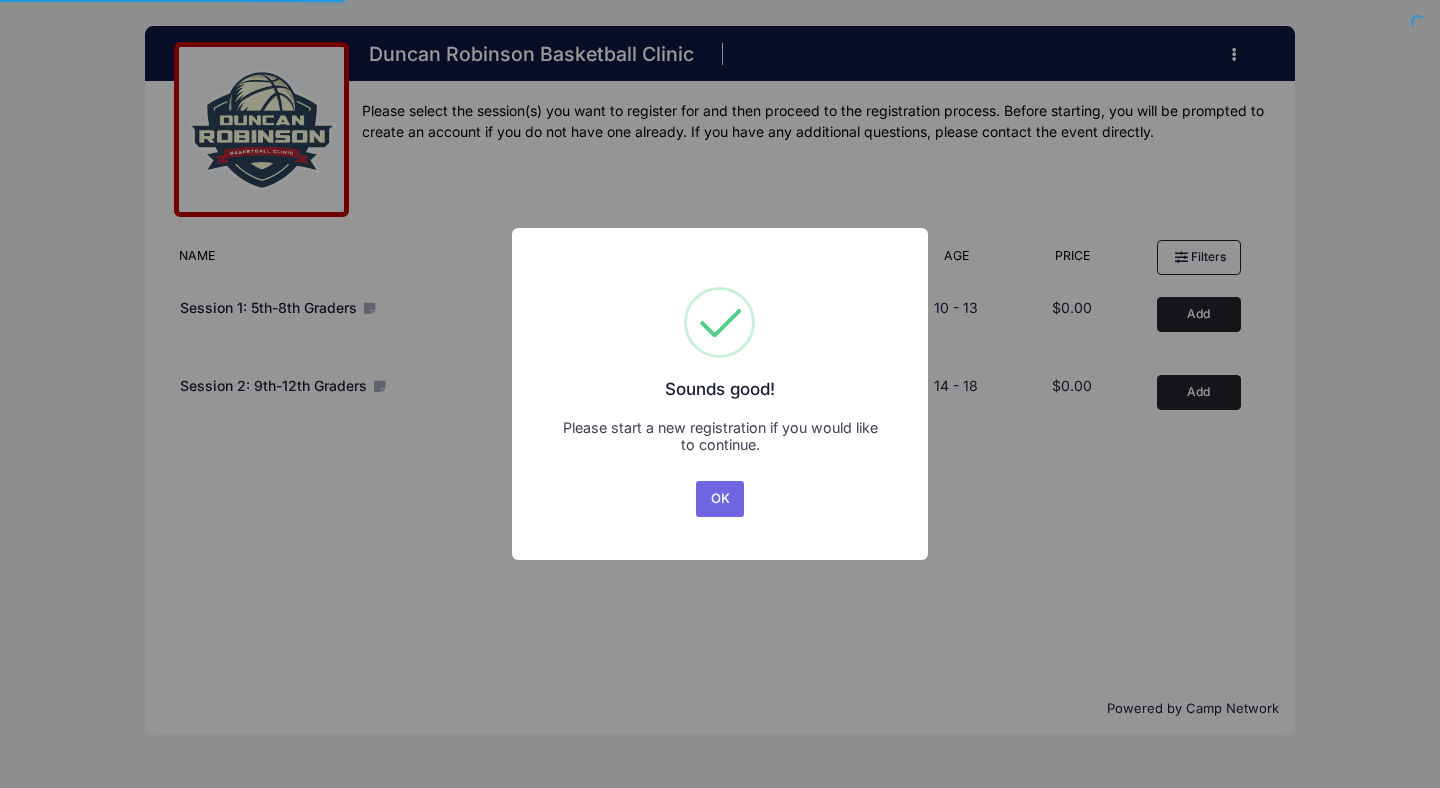 scroll, scrollTop: 0, scrollLeft: 0, axis: both 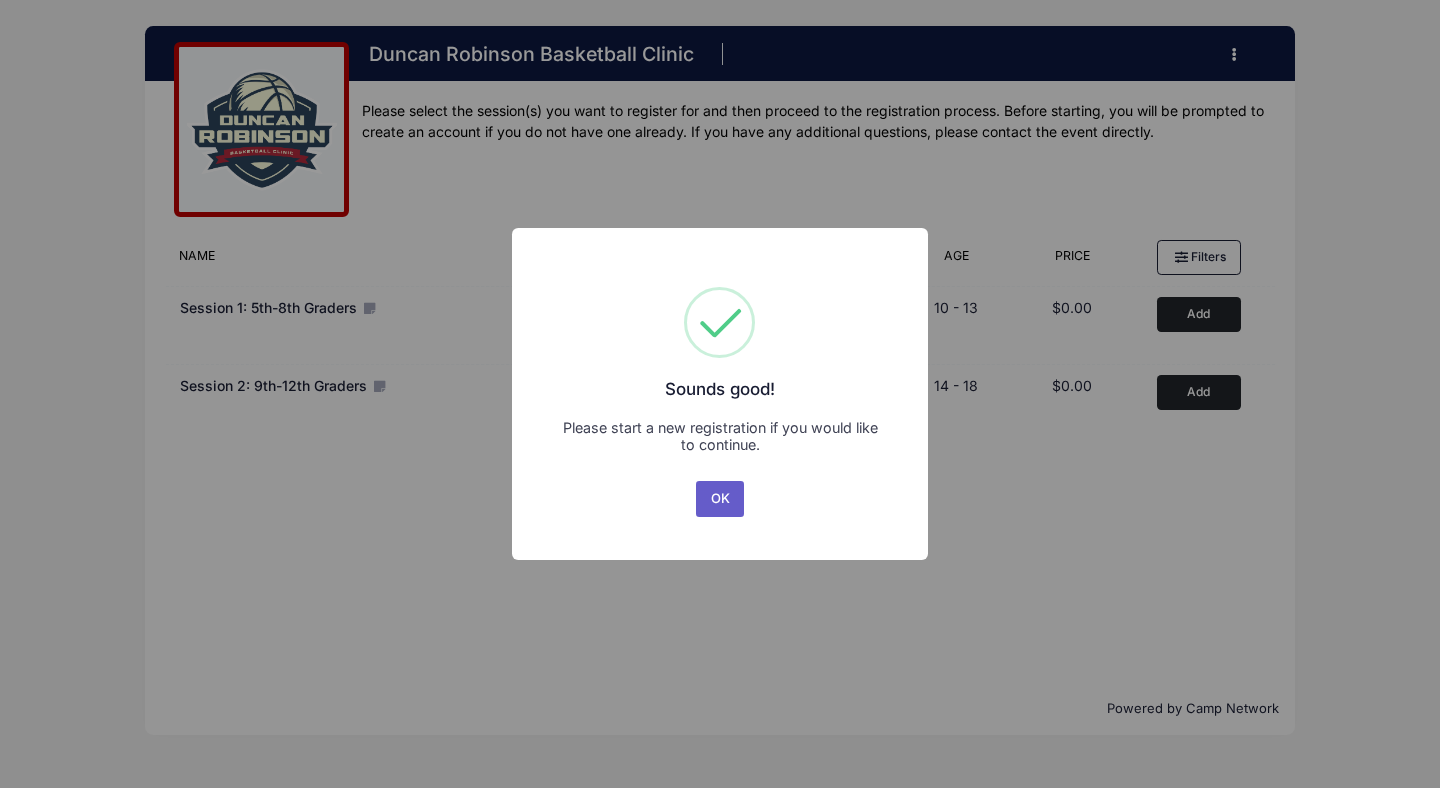 click on "OK" at bounding box center (720, 499) 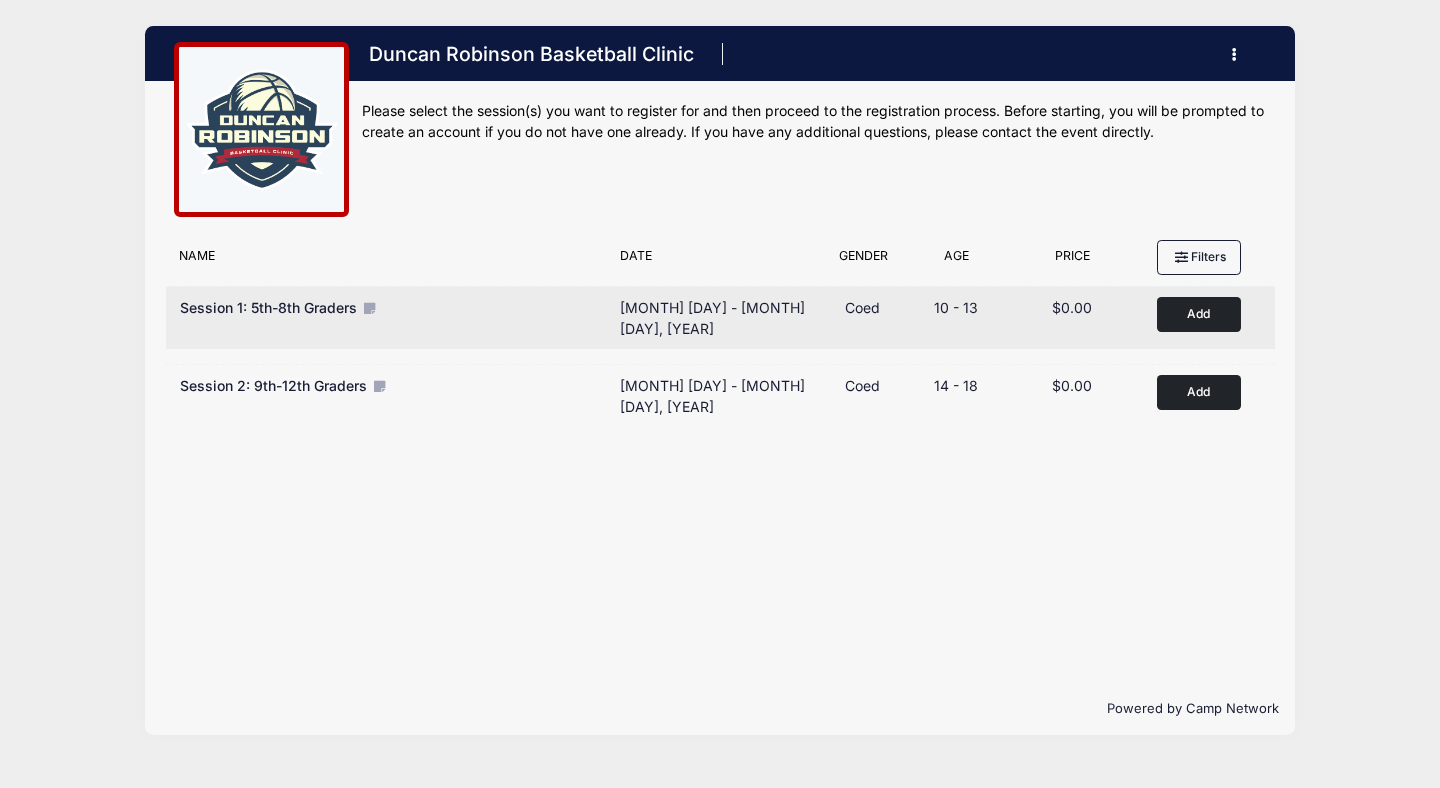 click on "Add  to Cart" at bounding box center (1199, 314) 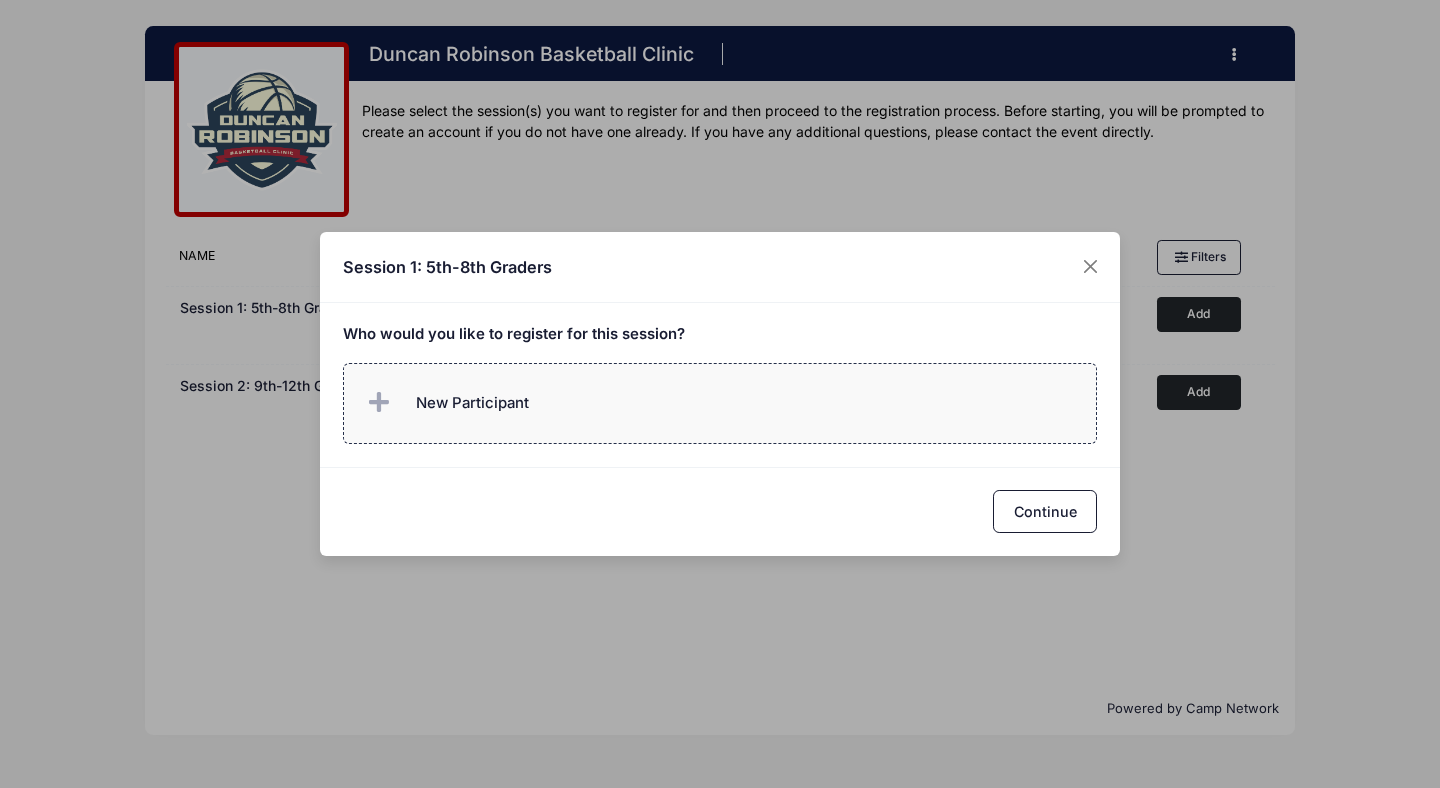 click on "New Participant" at bounding box center [446, 403] 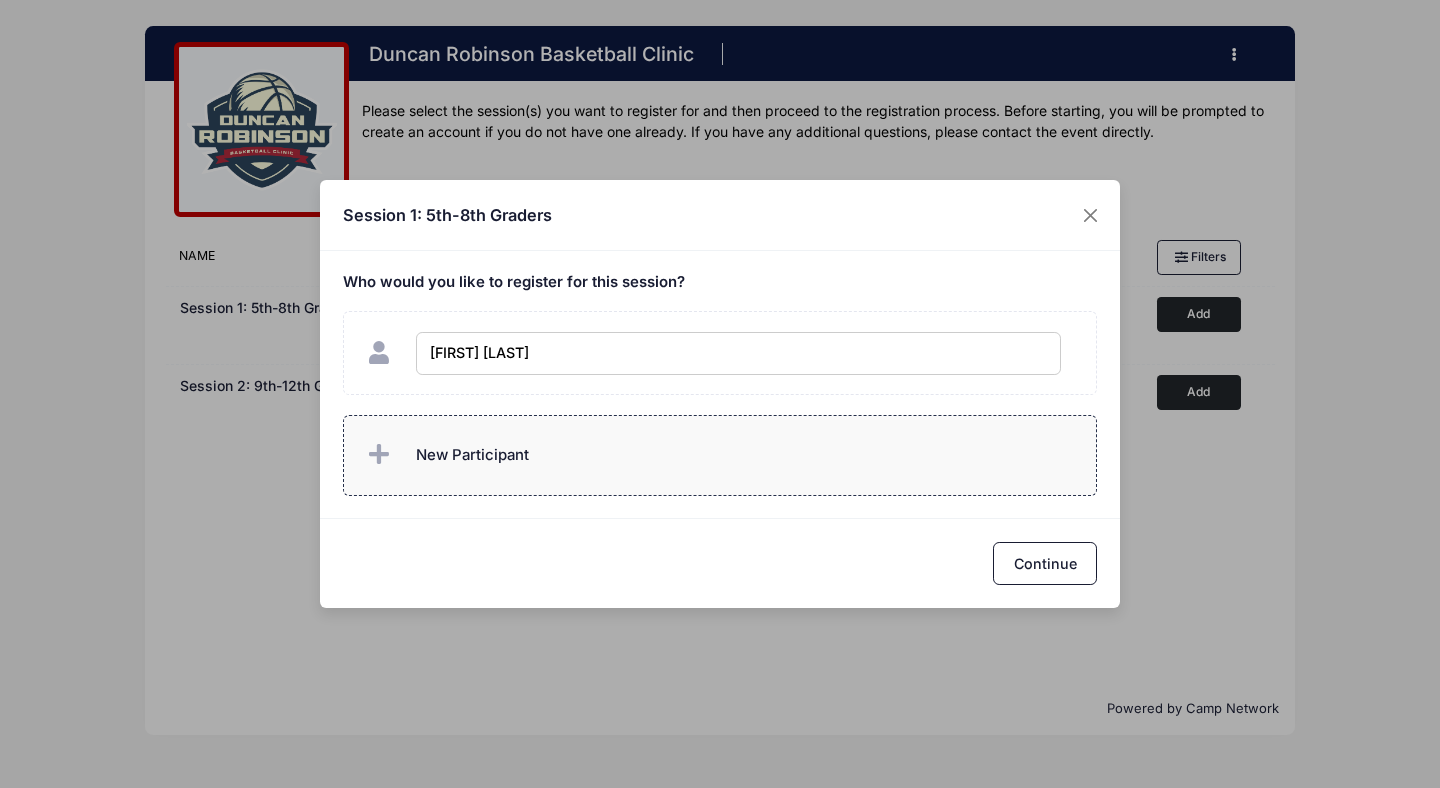 type on "[FIRST] [LAST]" 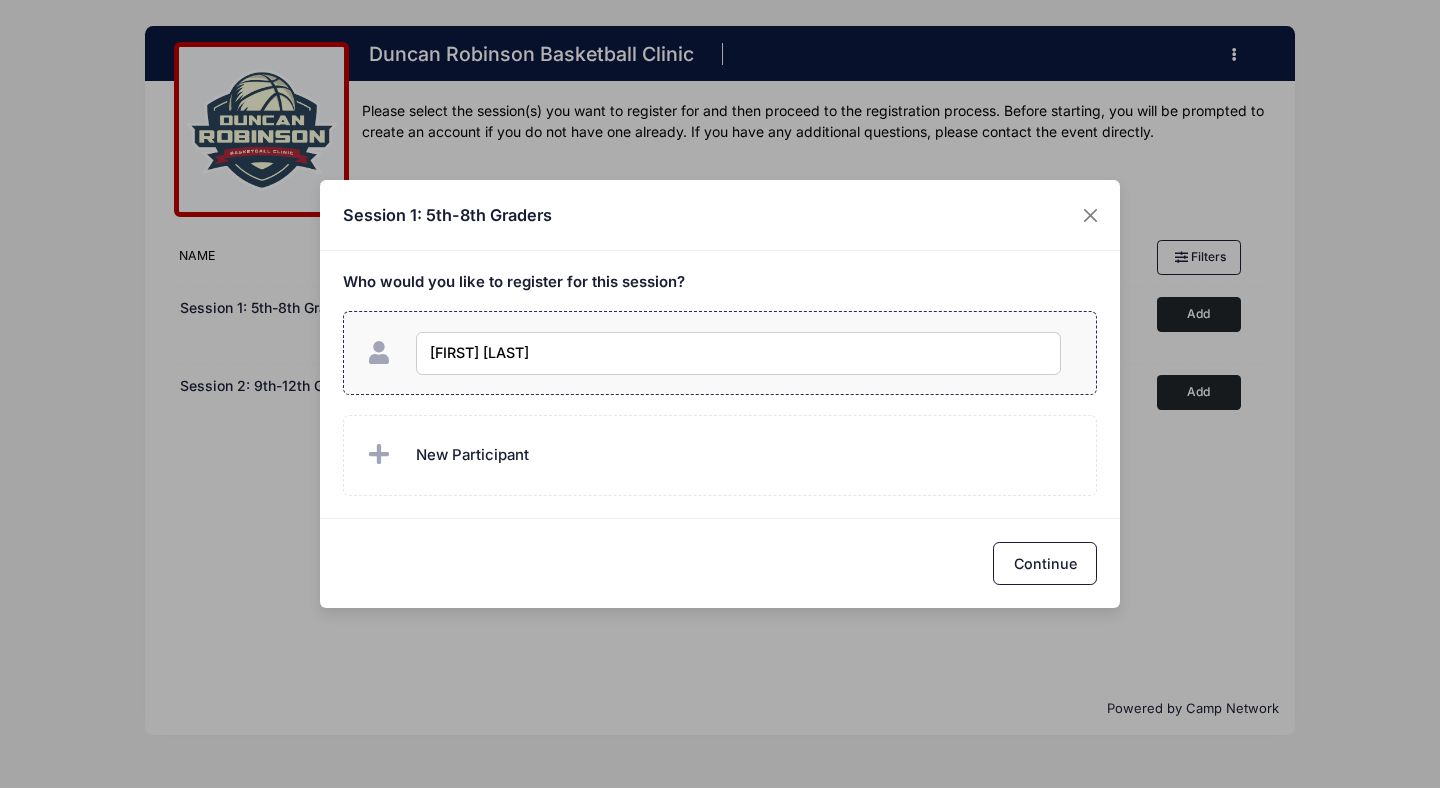 click on "[FIRST] [LAST]" at bounding box center [738, 353] 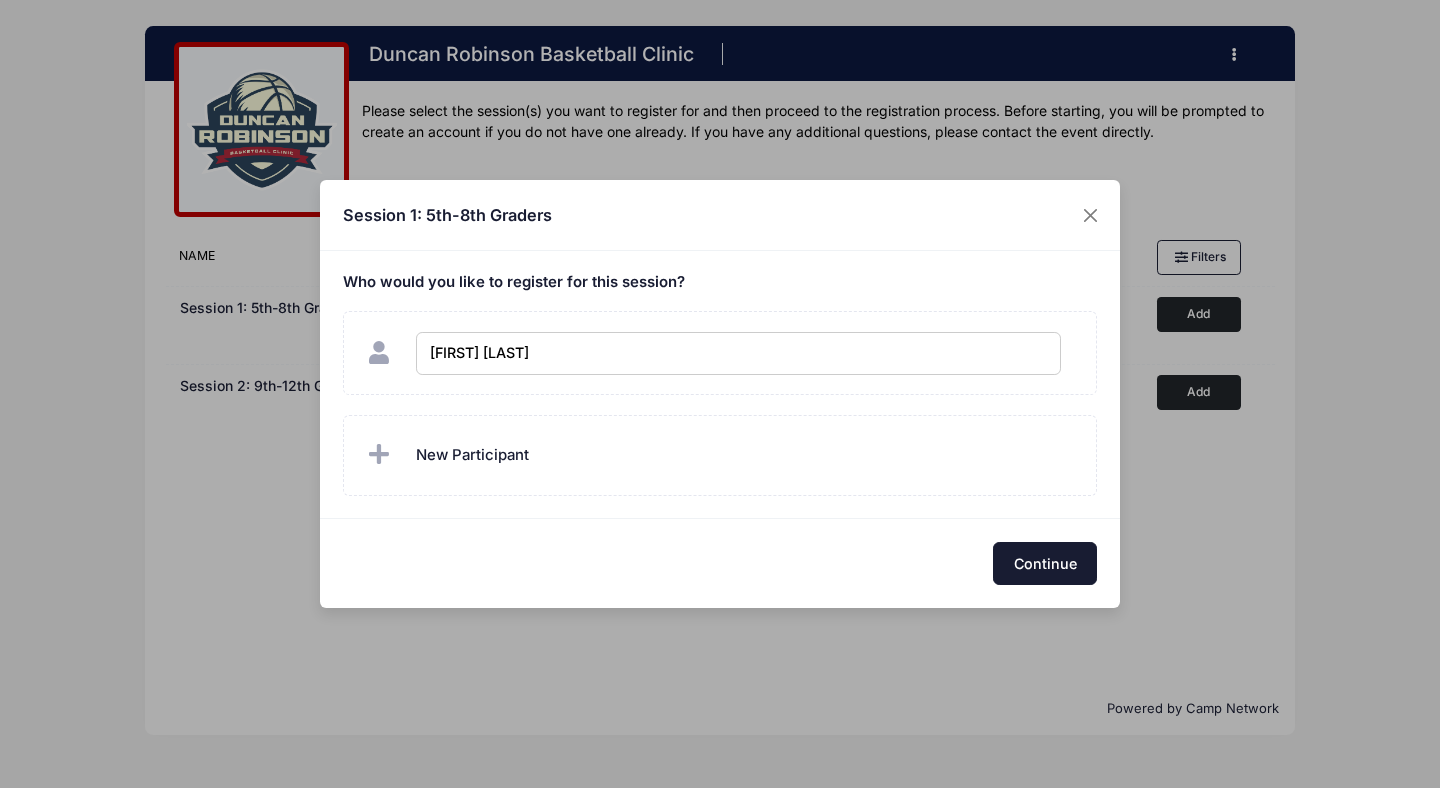 checkbox on "true" 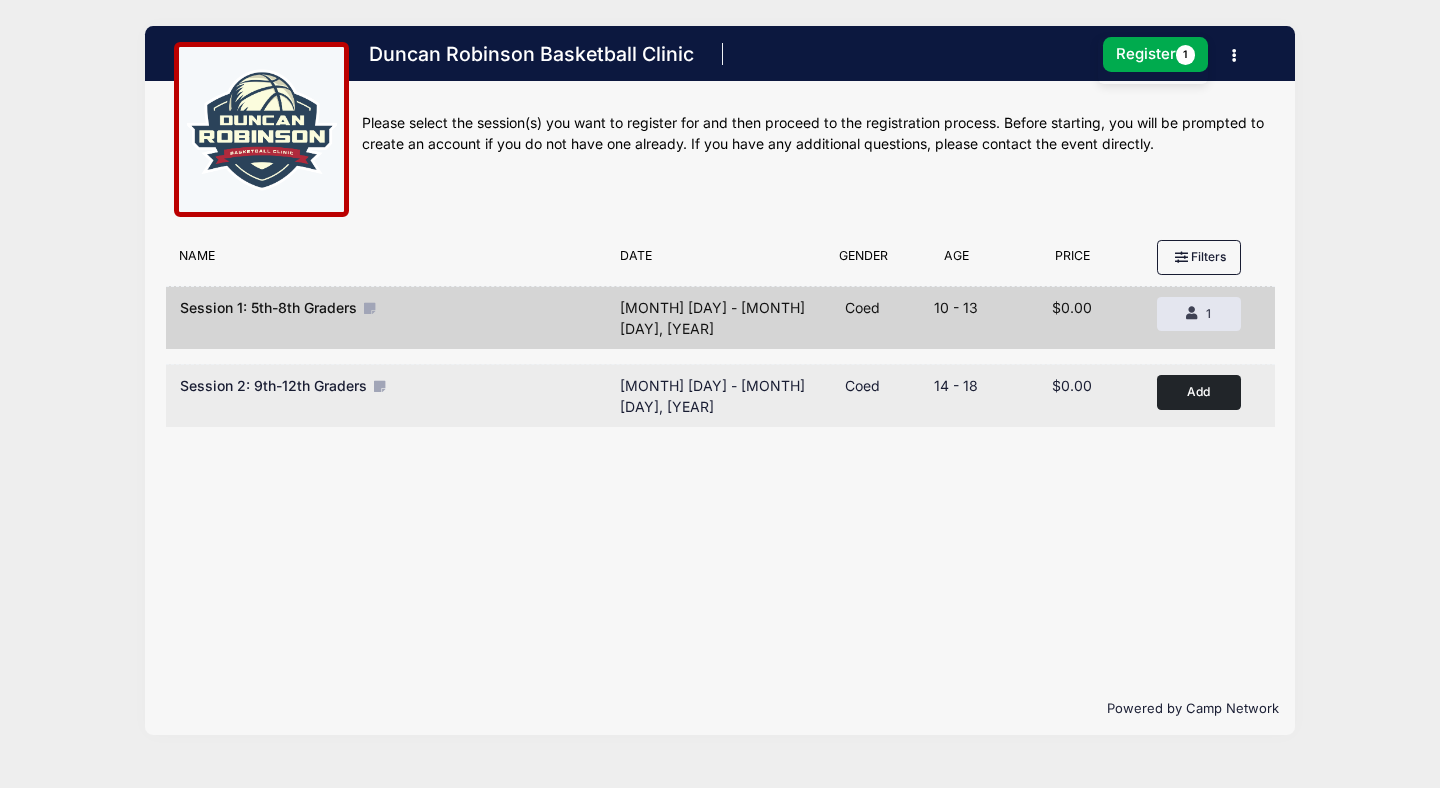 click on "Add  to Cart" at bounding box center (1199, 392) 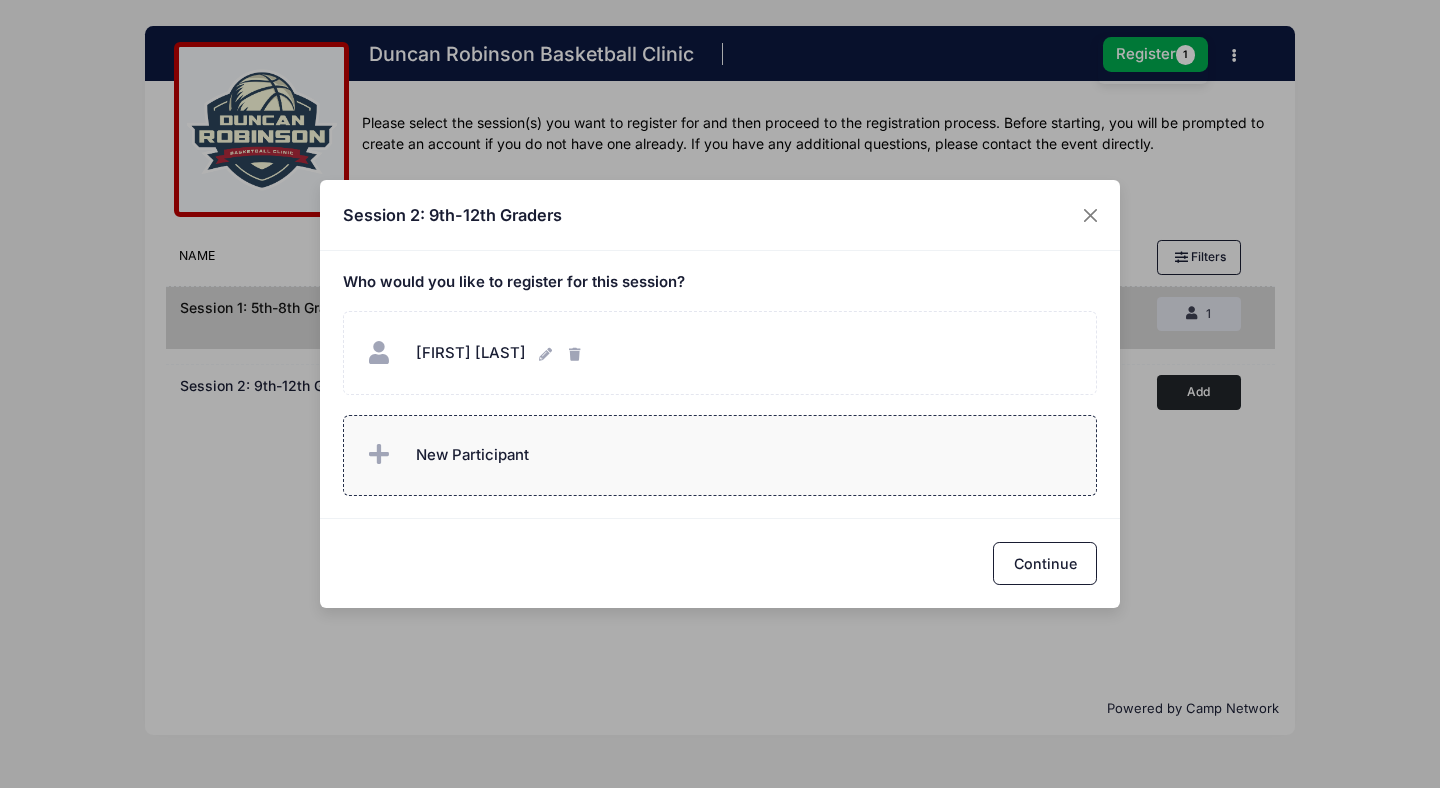 click on "New Participant" at bounding box center [472, 455] 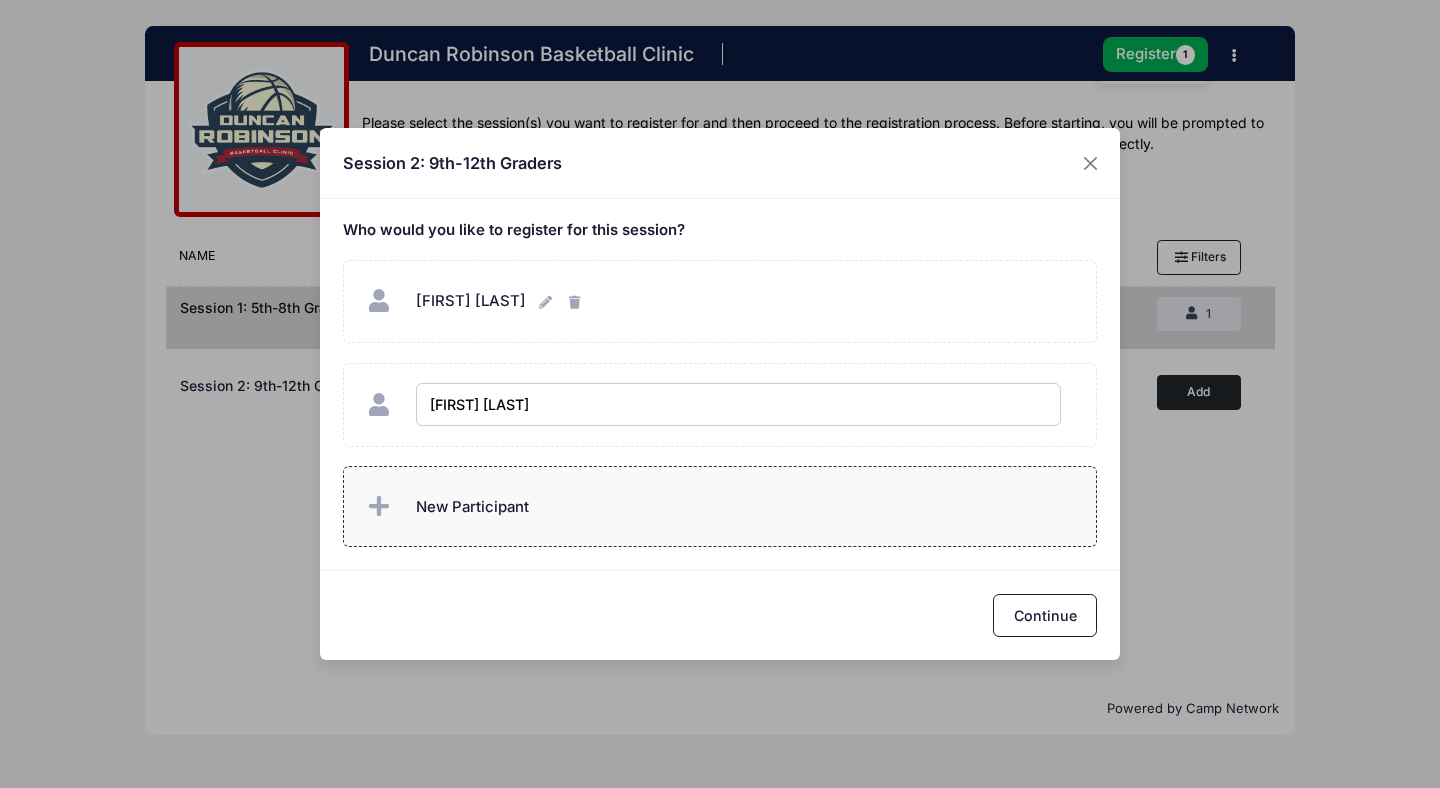 type on "Derek Swartz" 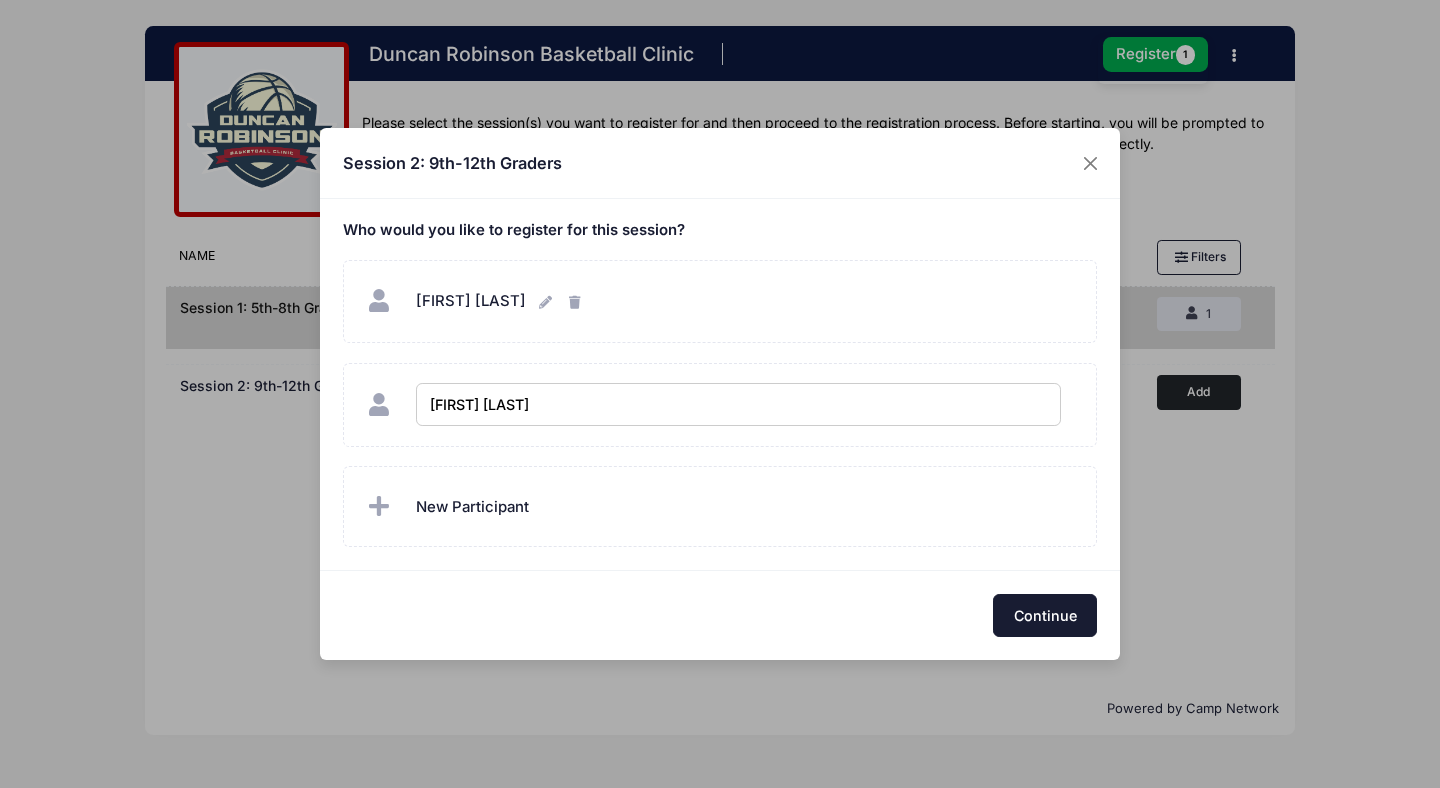 checkbox on "true" 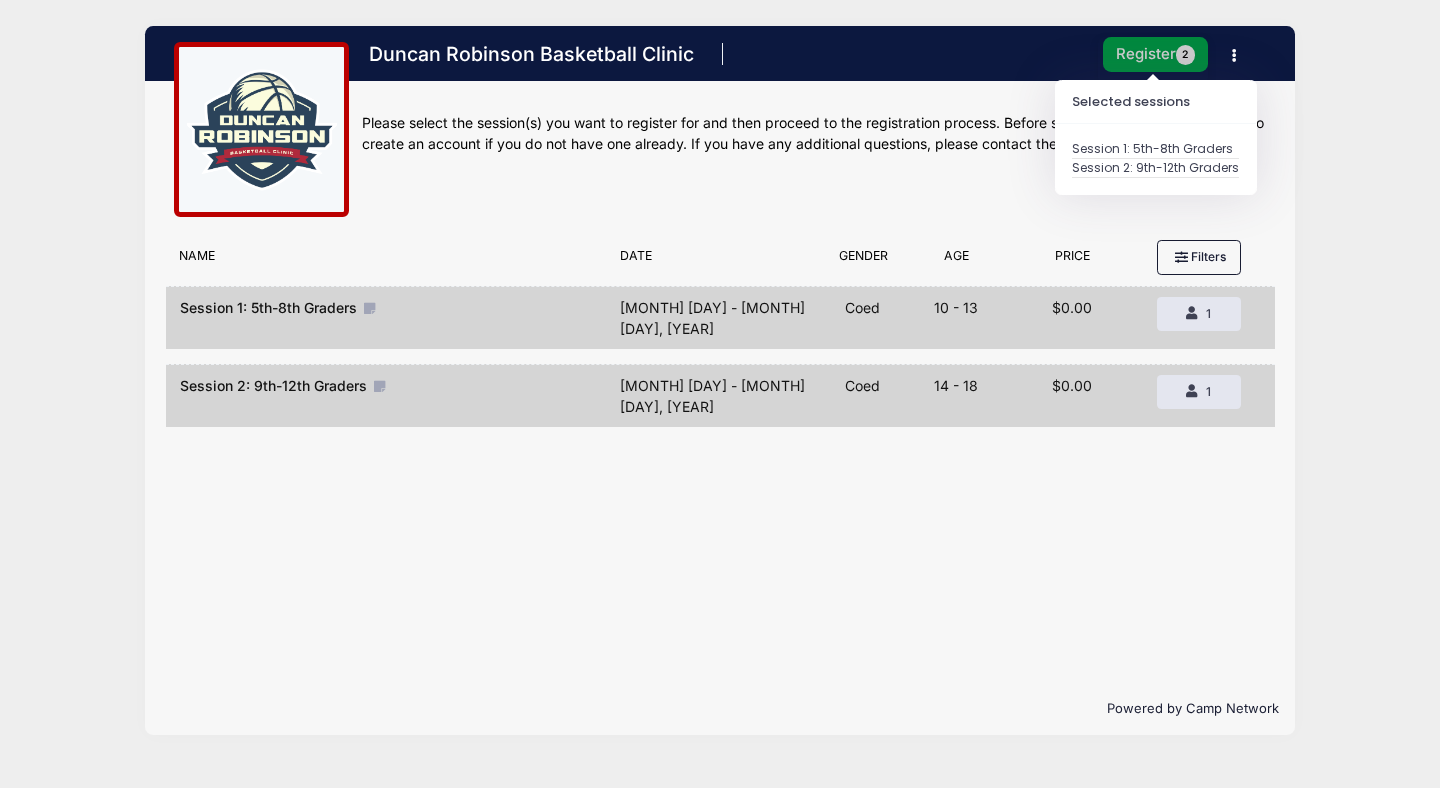 click on "Register  2" at bounding box center (1156, 54) 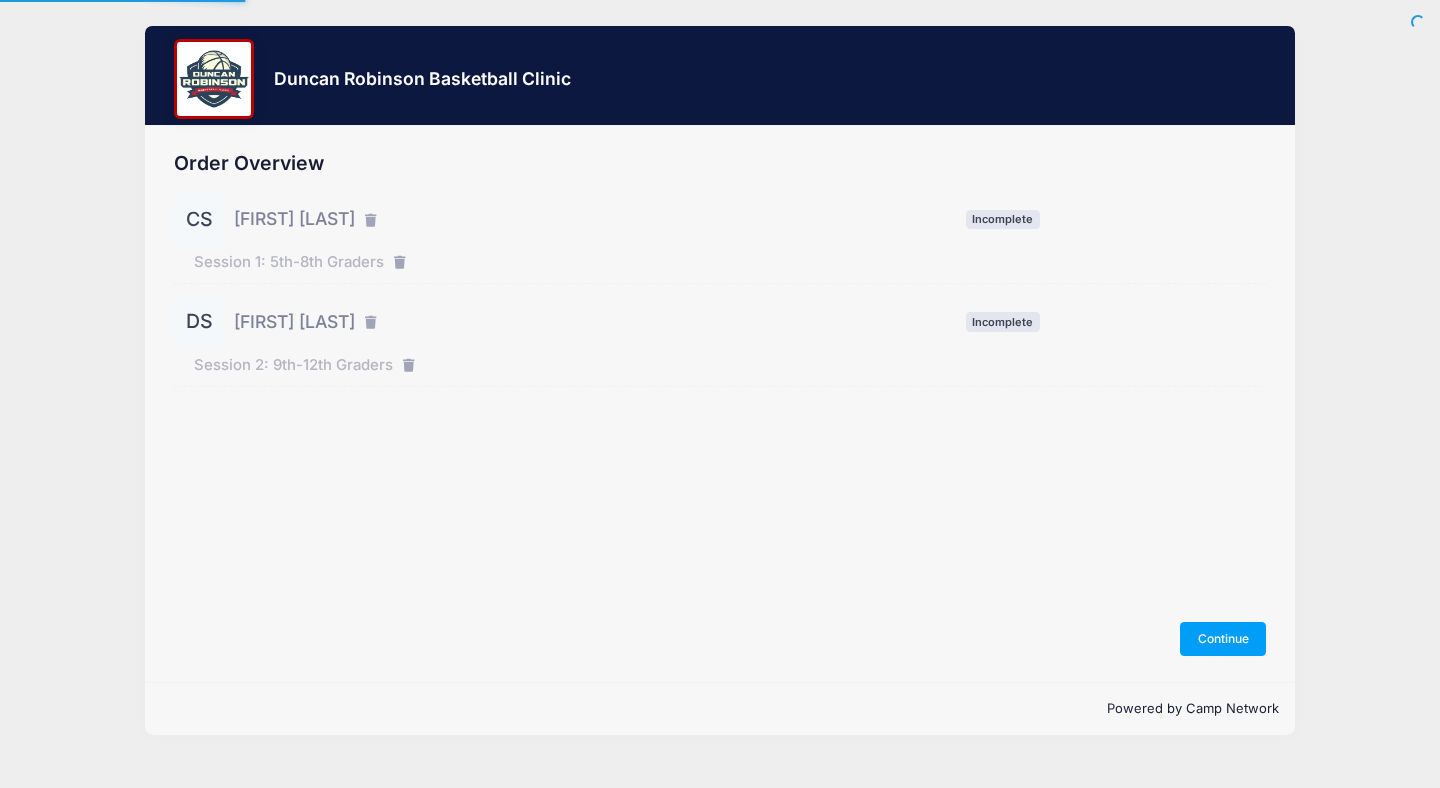scroll, scrollTop: 0, scrollLeft: 0, axis: both 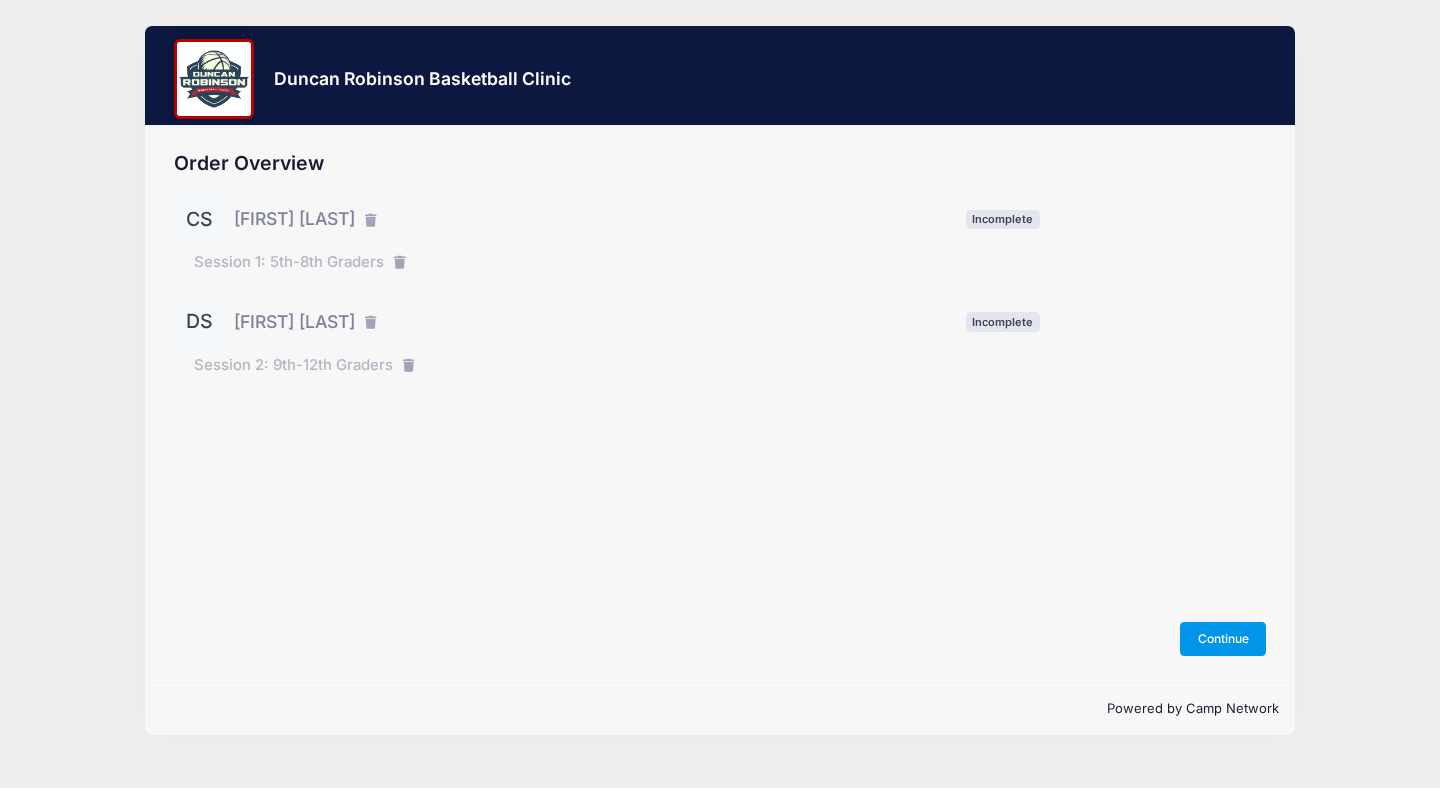 click on "Continue" at bounding box center (1223, 639) 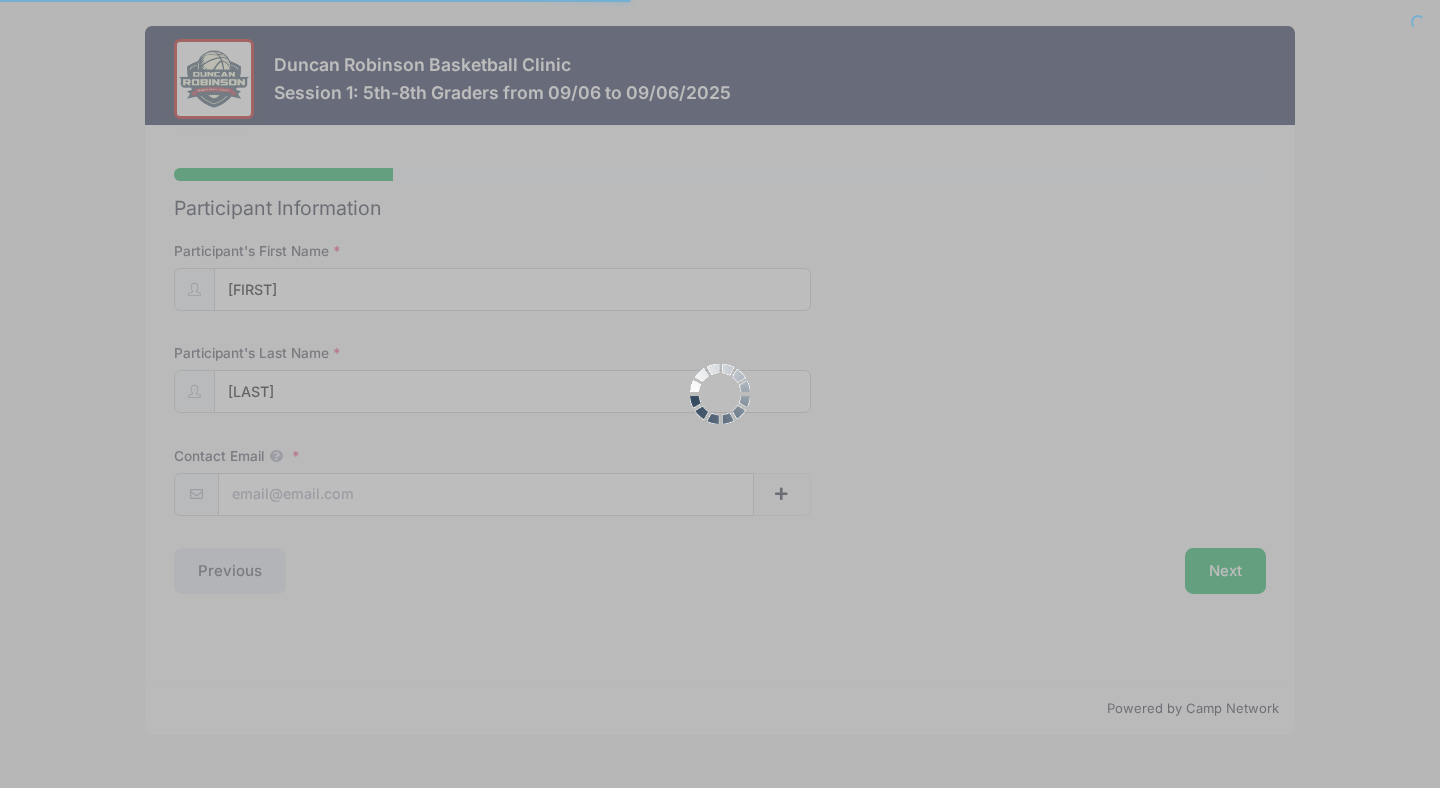 scroll, scrollTop: 0, scrollLeft: 0, axis: both 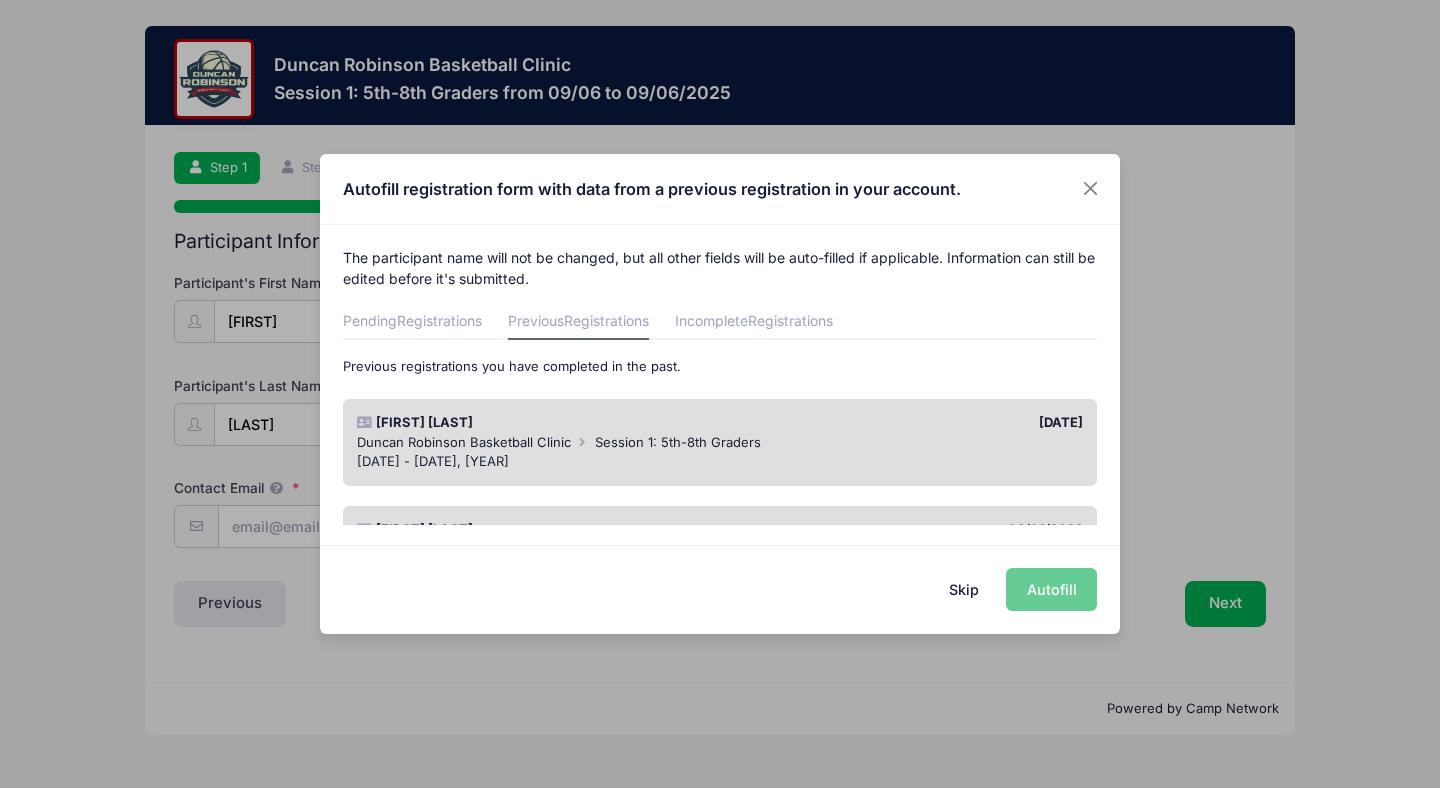 click on "[FIRST] [LAST]" at bounding box center [533, 423] 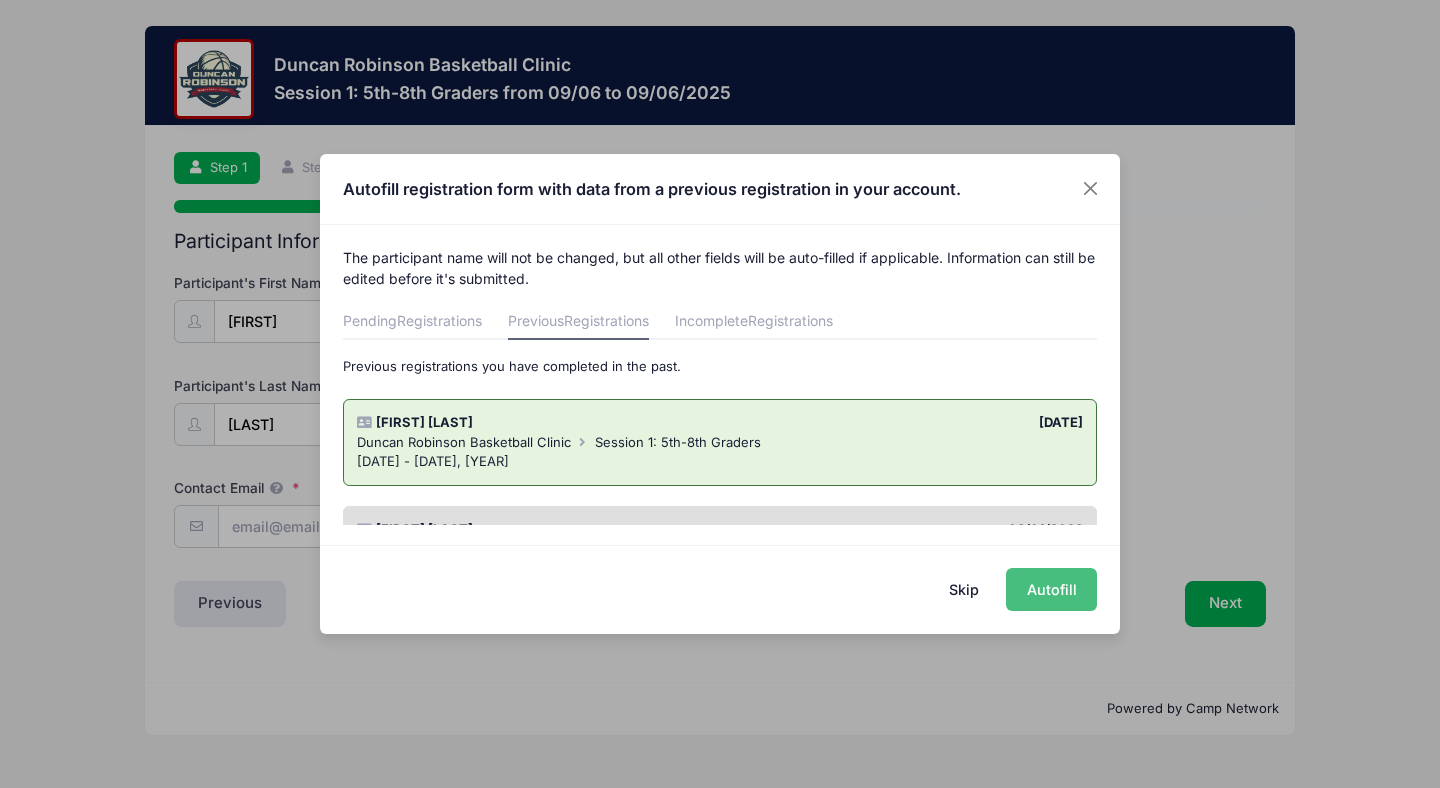 click on "Autofill" at bounding box center (1051, 589) 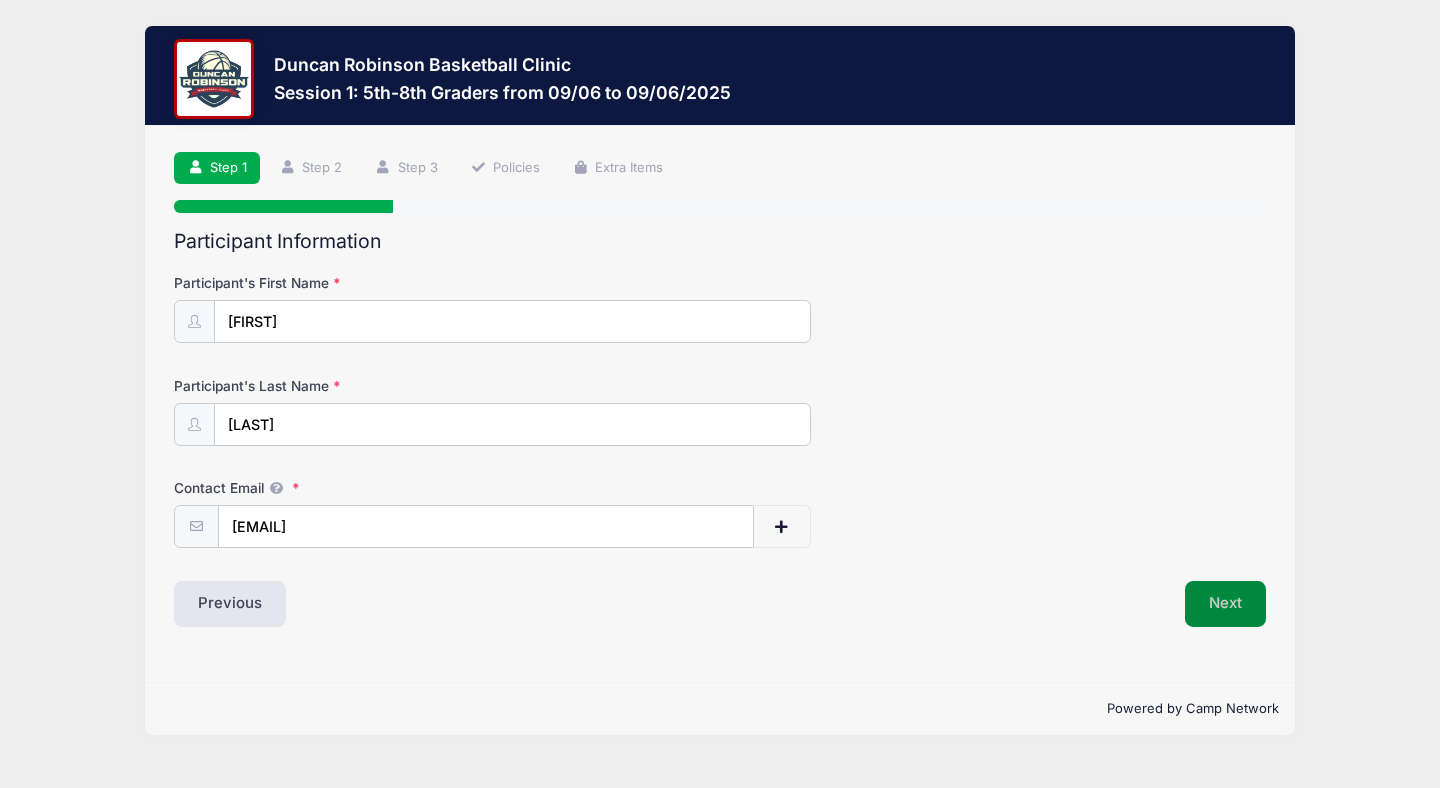 click on "Next" at bounding box center (1225, 604) 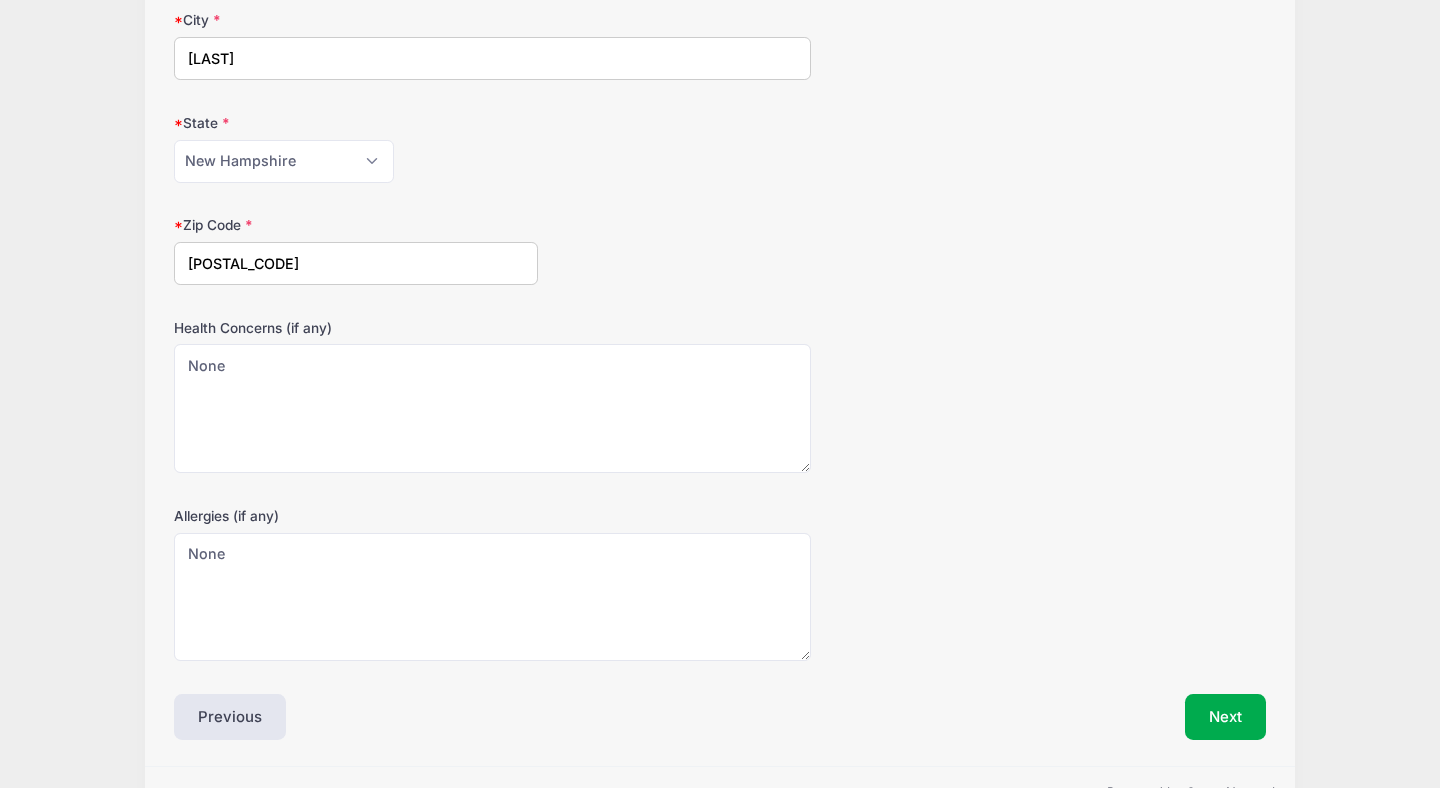 scroll, scrollTop: 524, scrollLeft: 0, axis: vertical 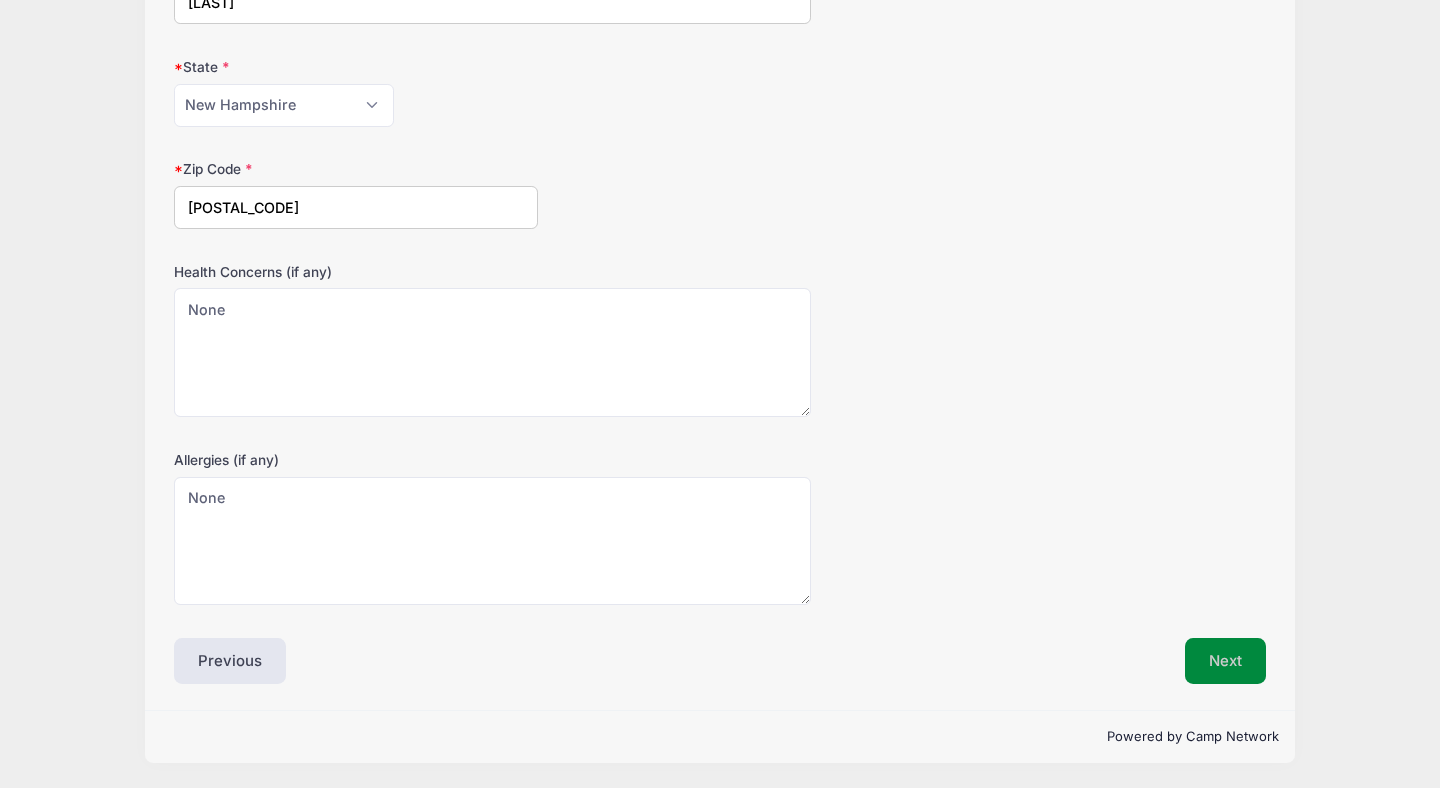 click on "Next" at bounding box center (1225, 661) 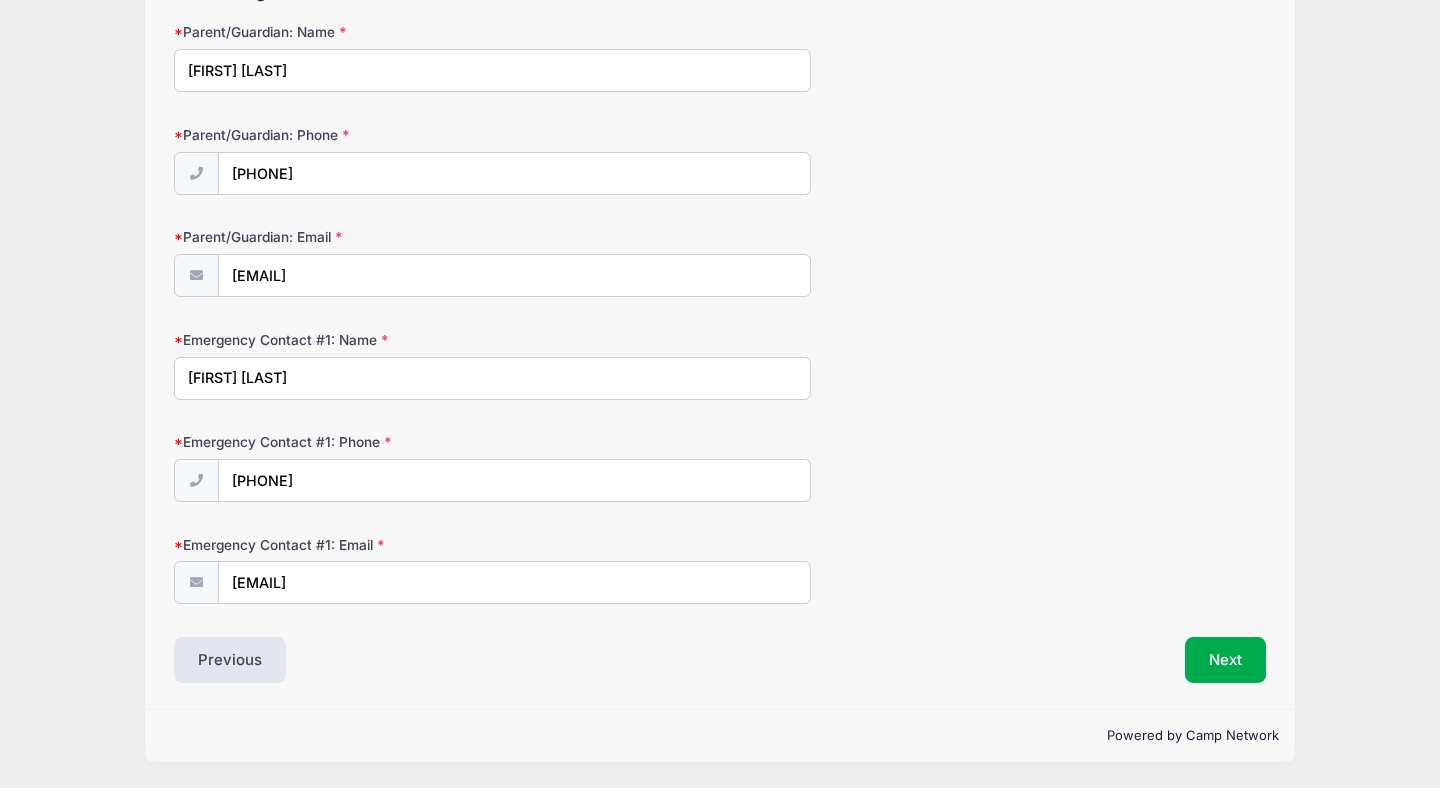 scroll, scrollTop: 192, scrollLeft: 0, axis: vertical 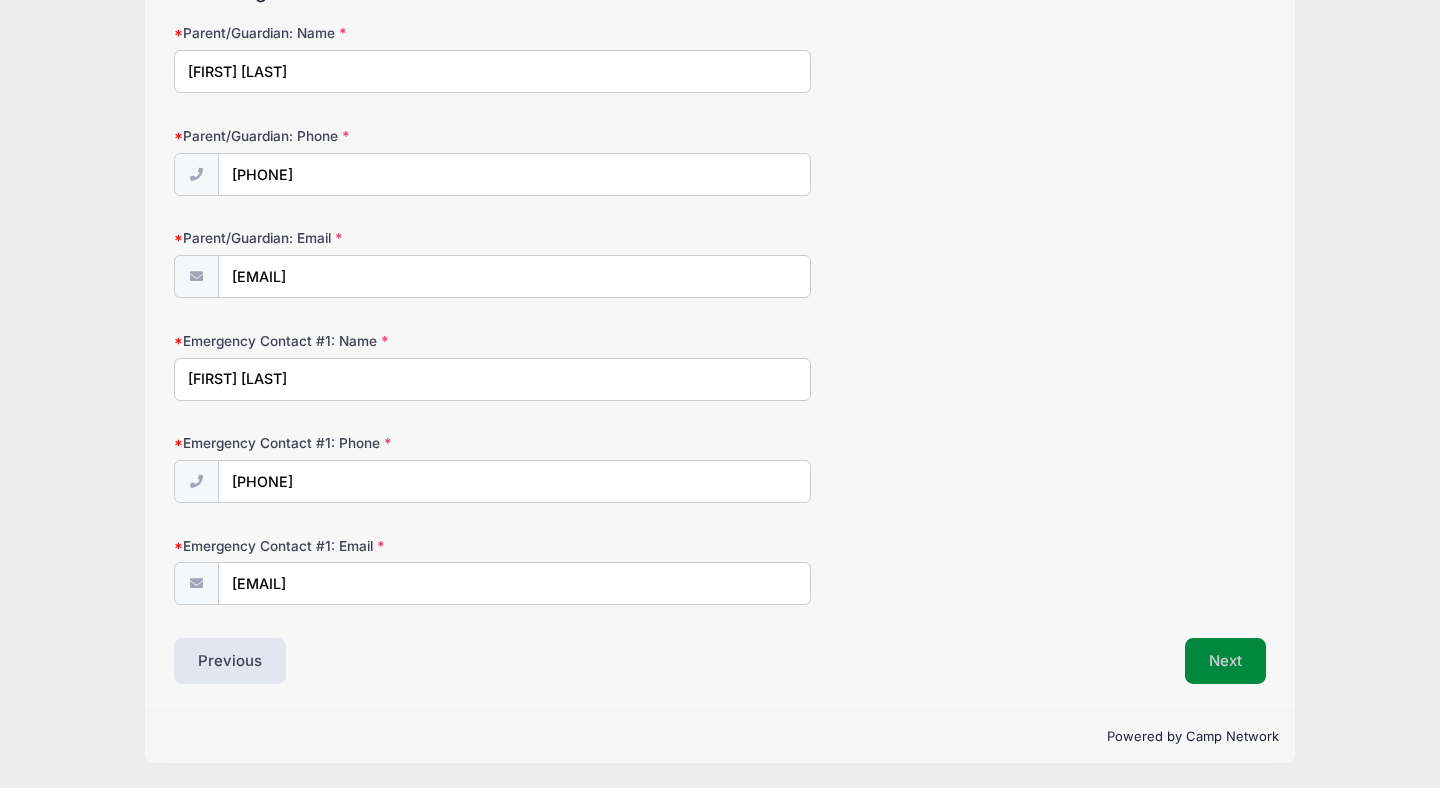click on "Next" at bounding box center (1225, 661) 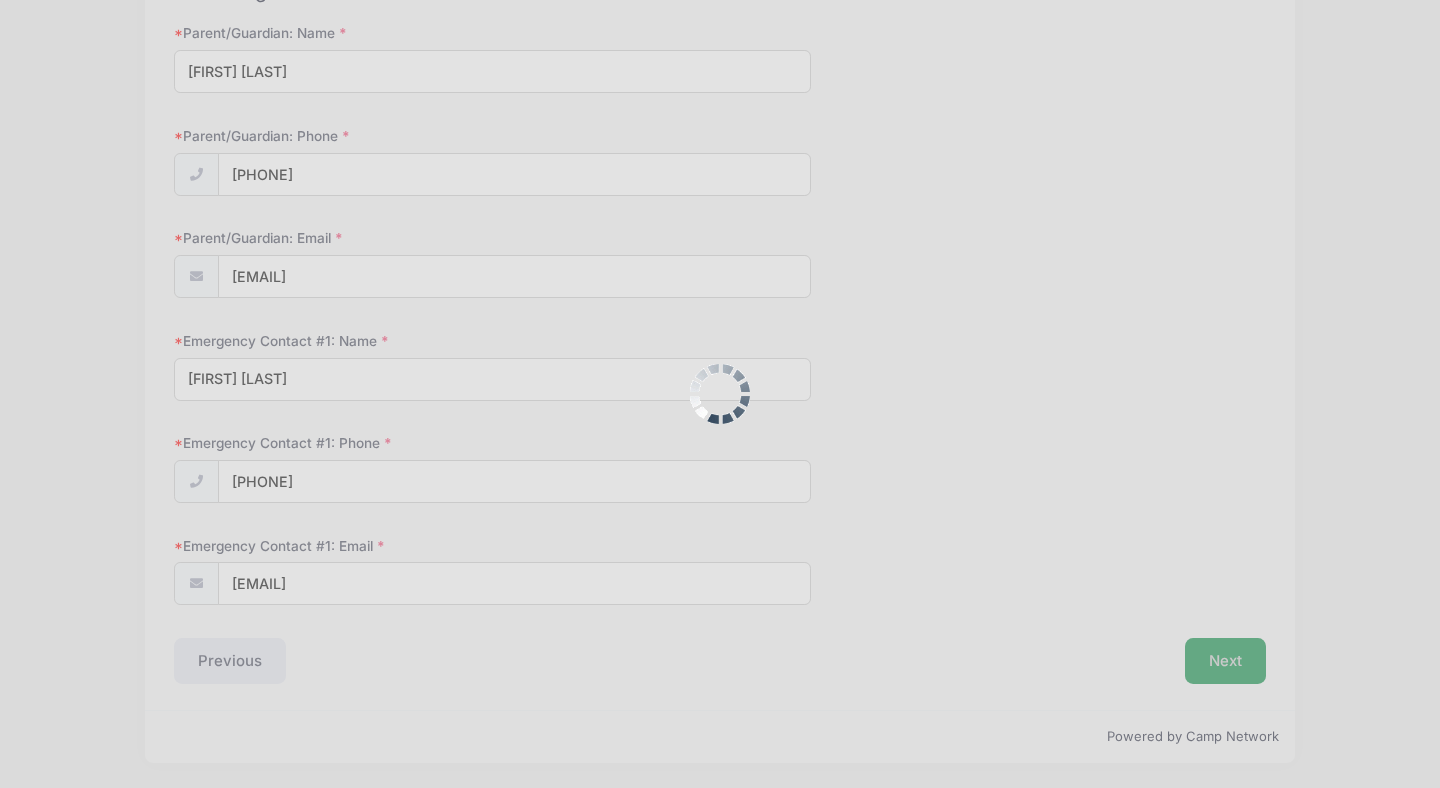 scroll, scrollTop: 78, scrollLeft: 0, axis: vertical 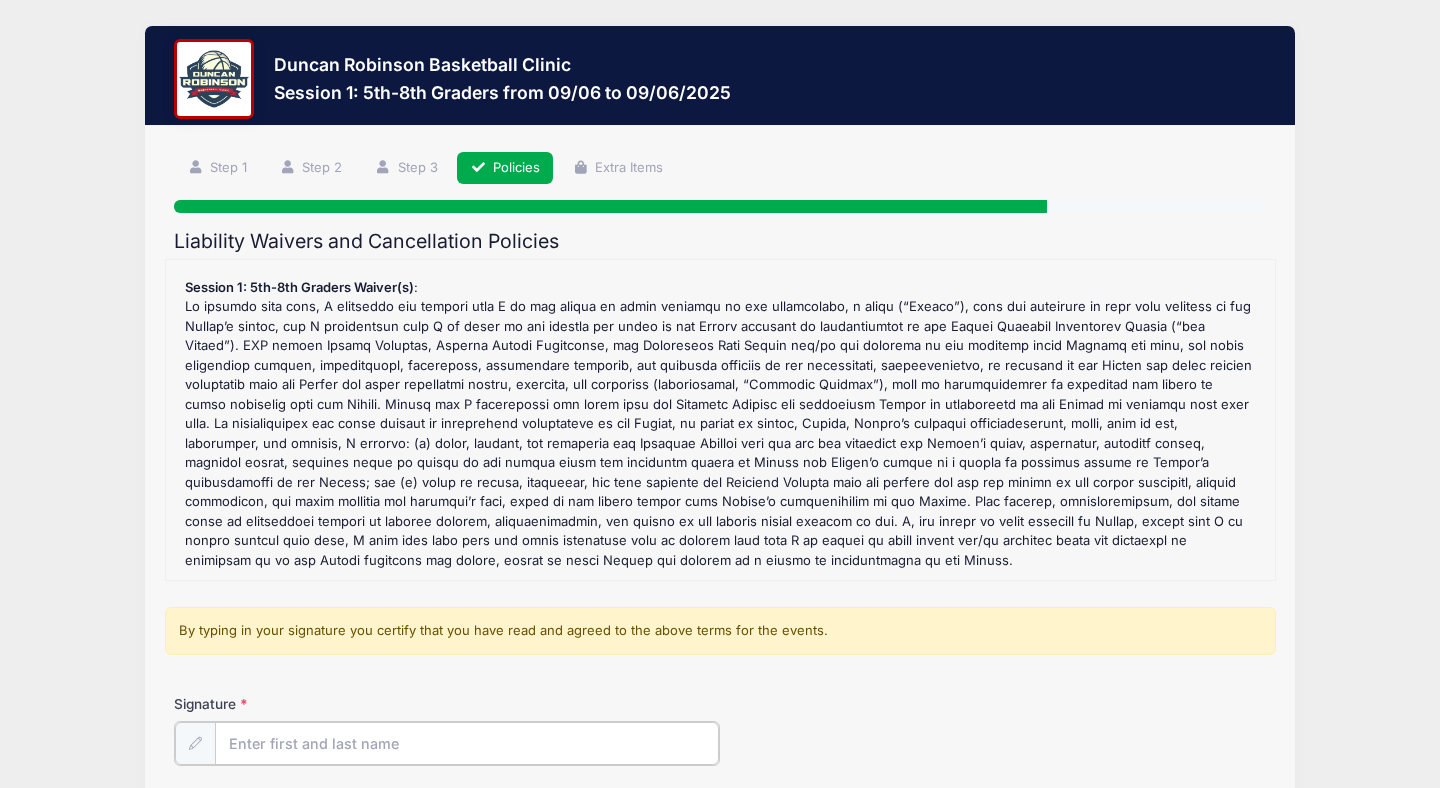 click on "Signature" at bounding box center [467, 743] 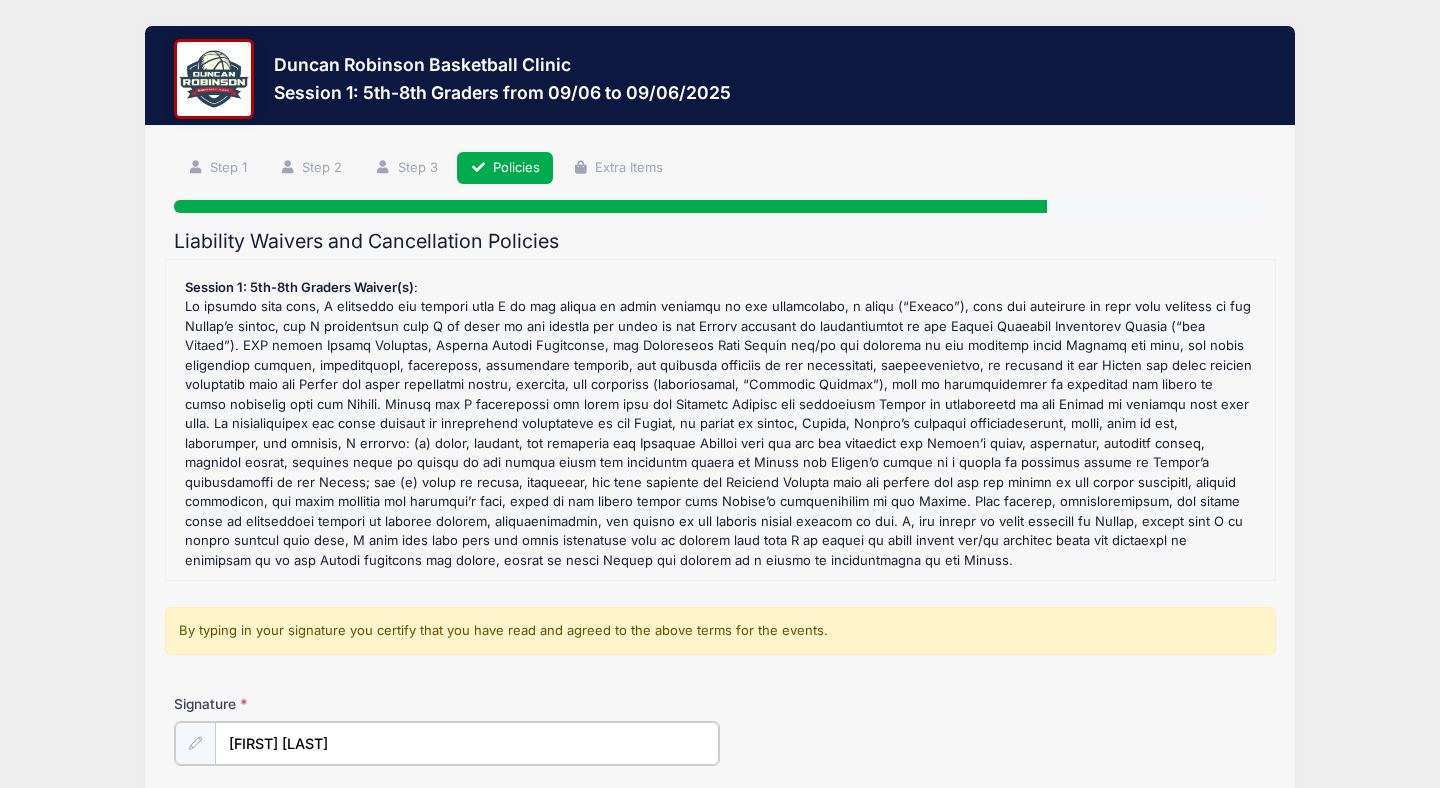 type on "Haley Swartz" 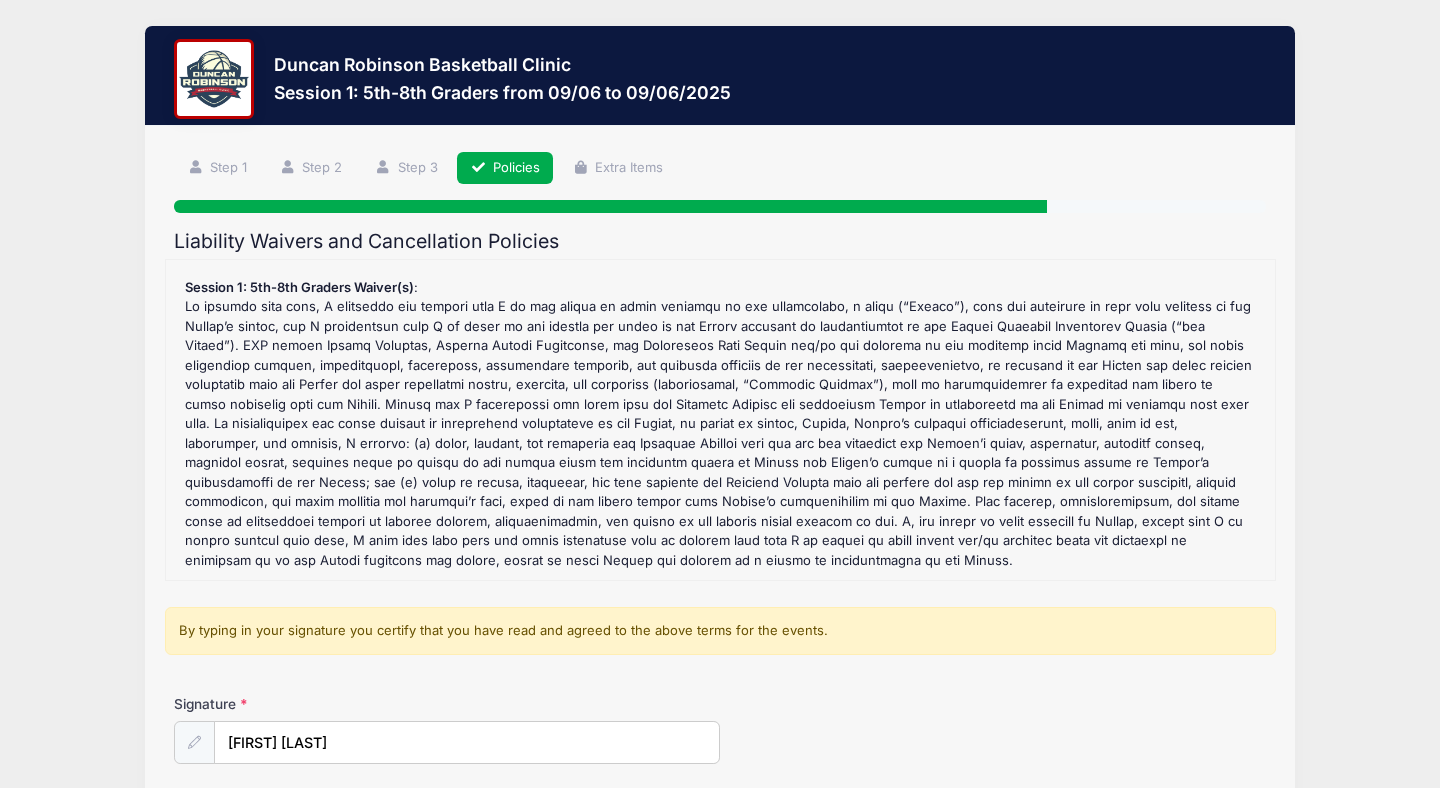 click on "Signature
Haley Swartz" at bounding box center (720, 729) 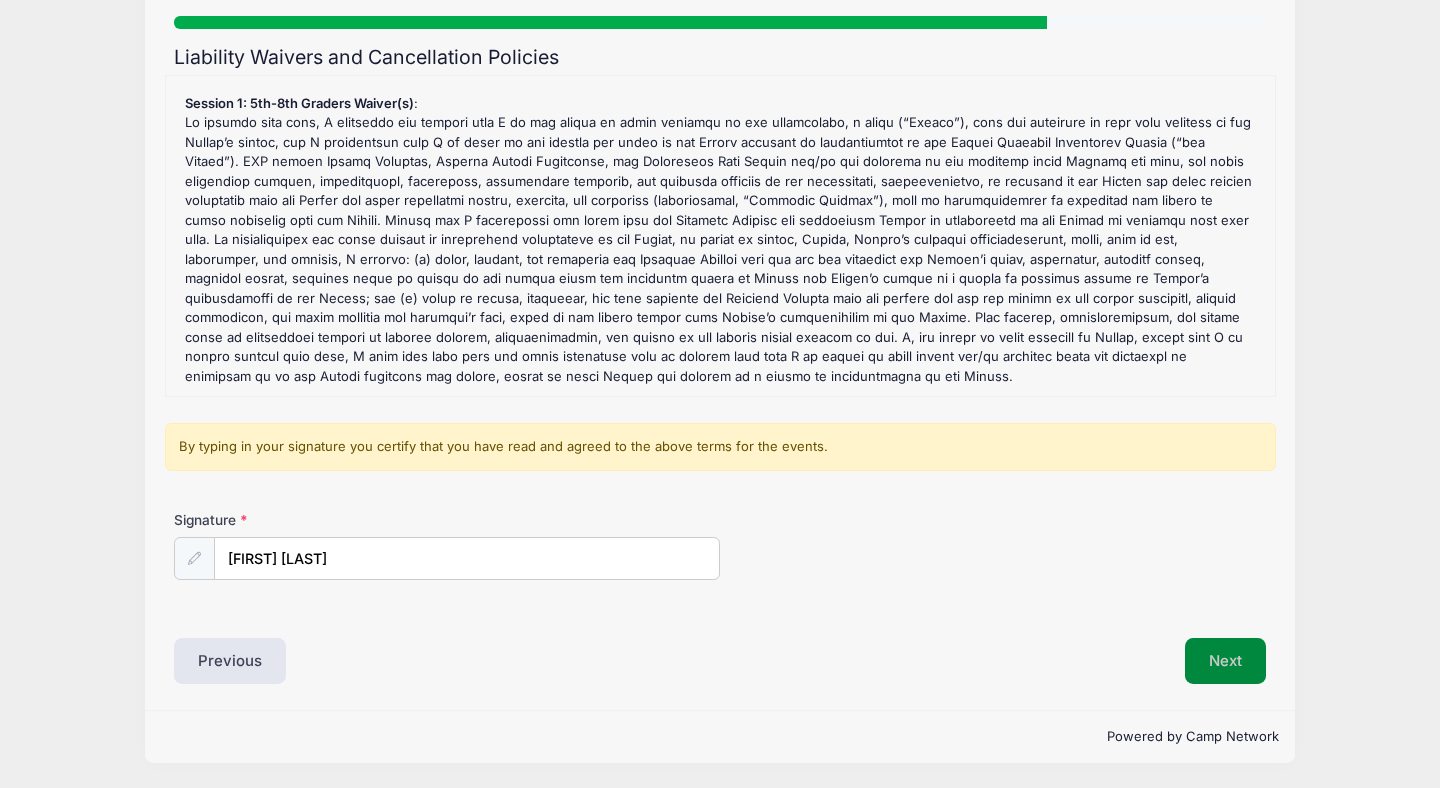 click on "Next" at bounding box center [1225, 661] 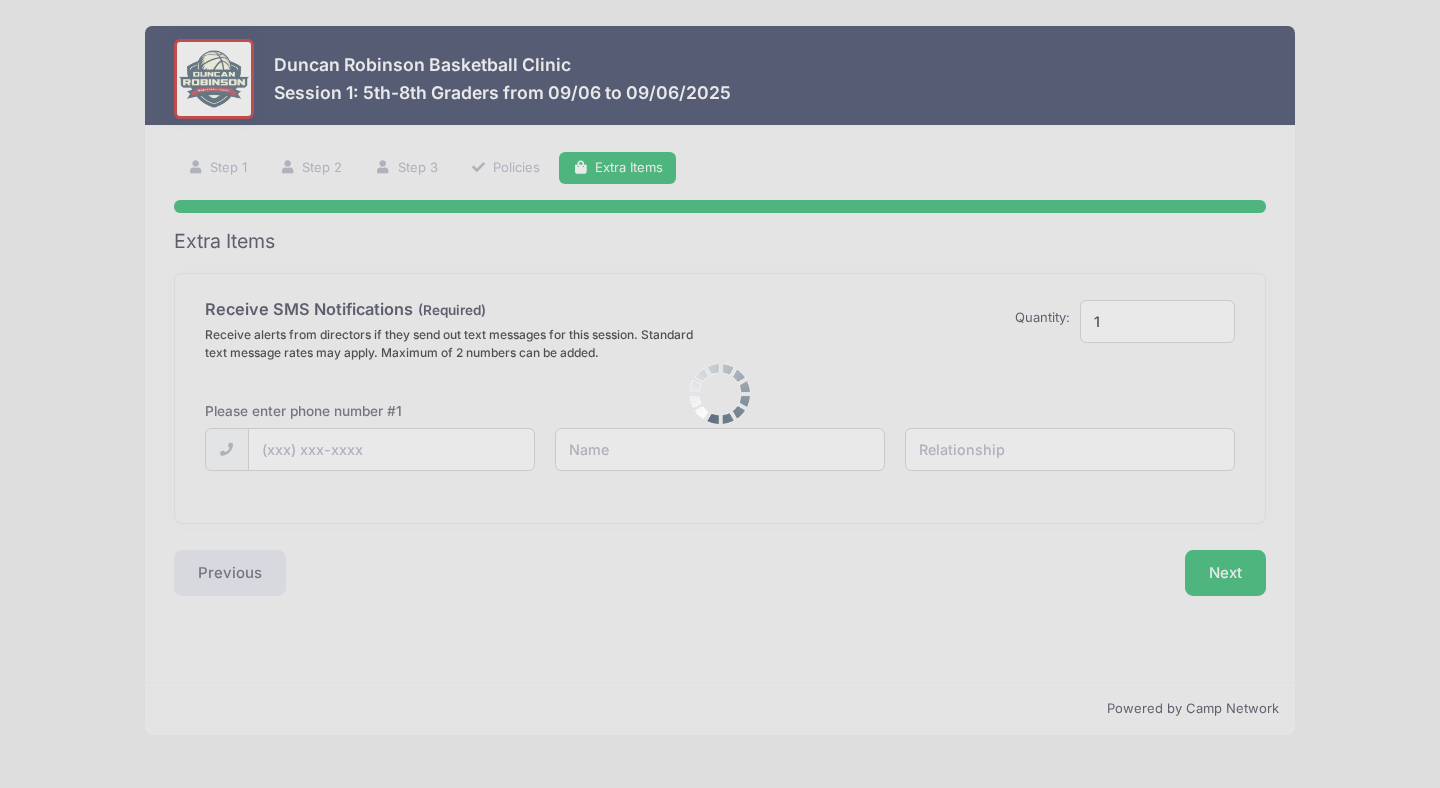 scroll, scrollTop: 0, scrollLeft: 0, axis: both 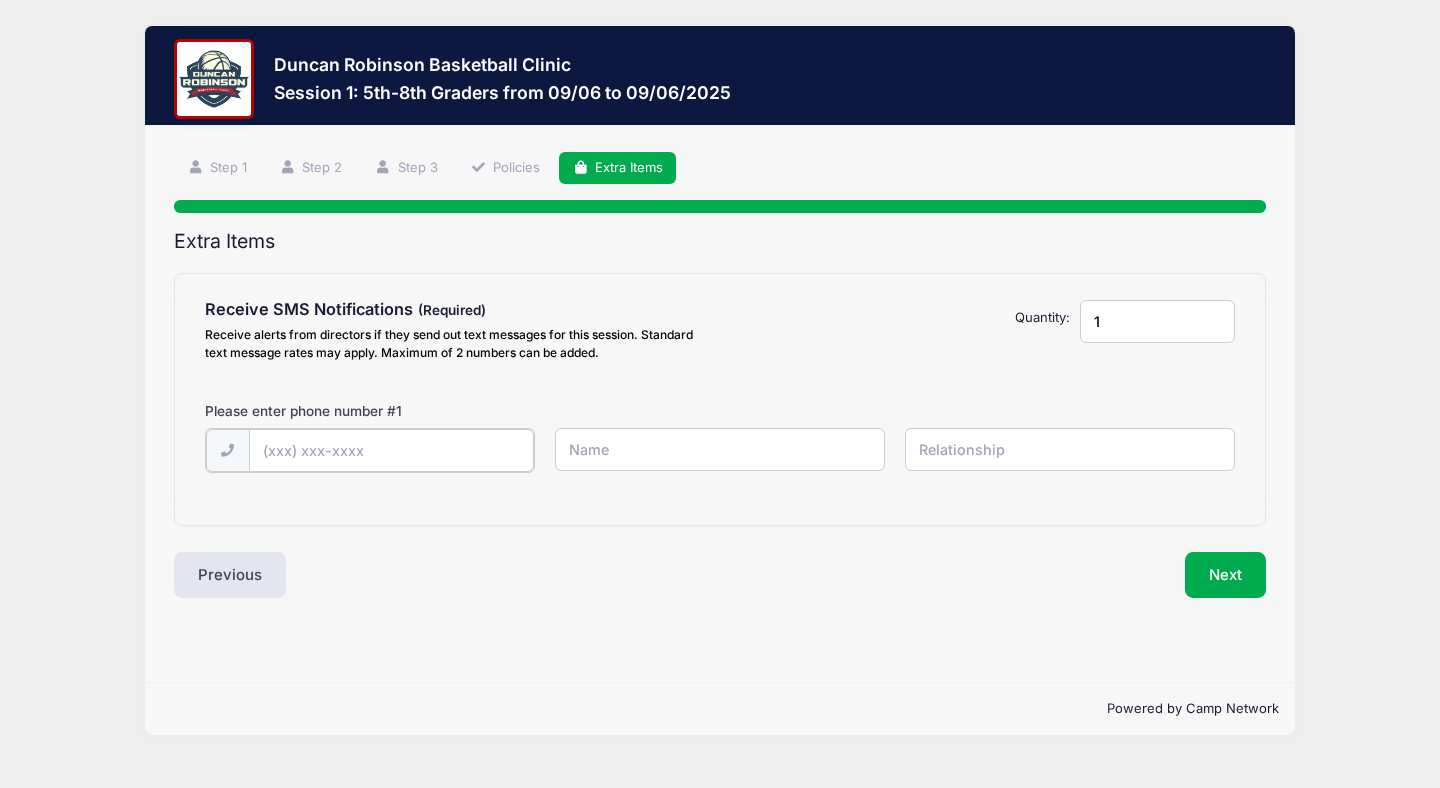 click at bounding box center [0, 0] 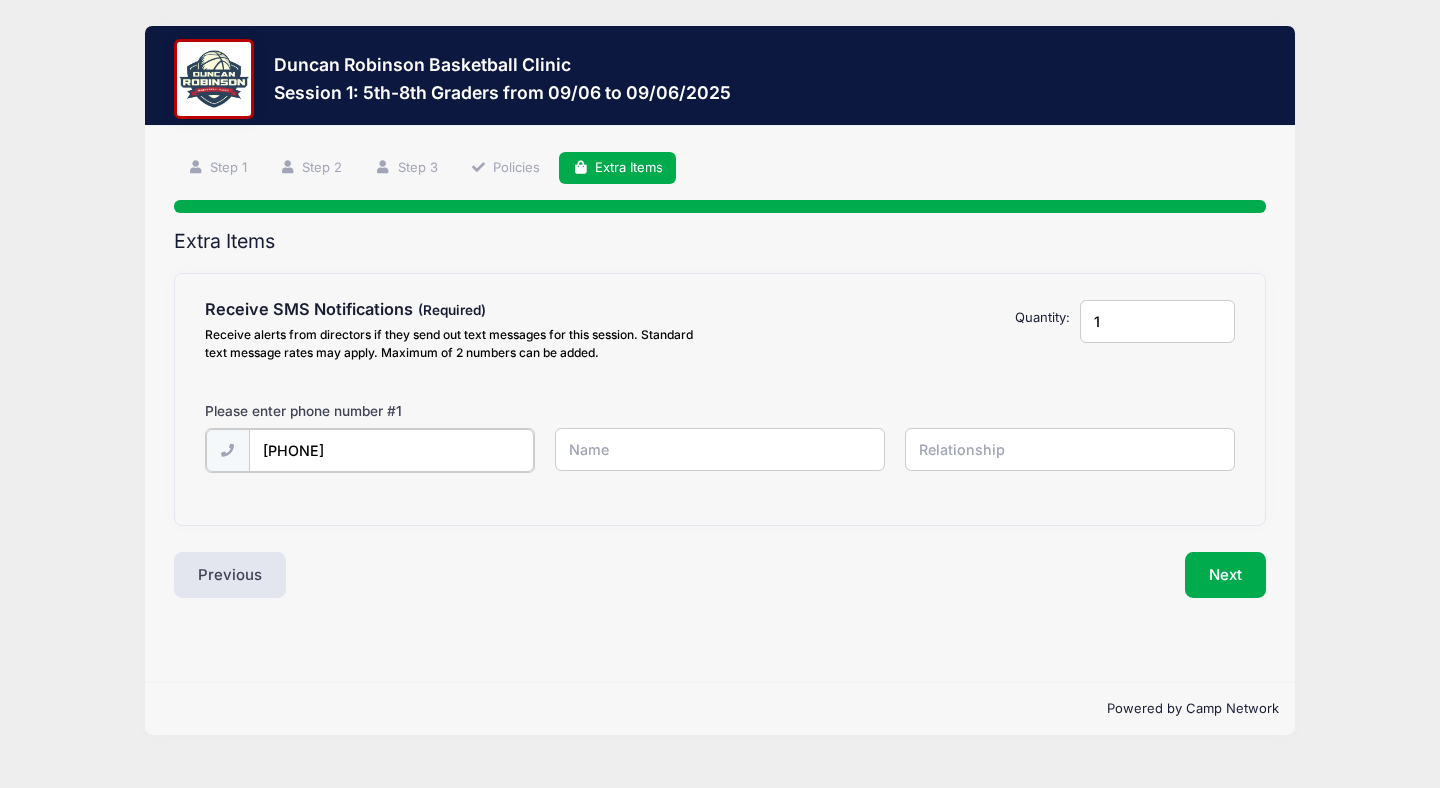 type on "(619) 252-1553" 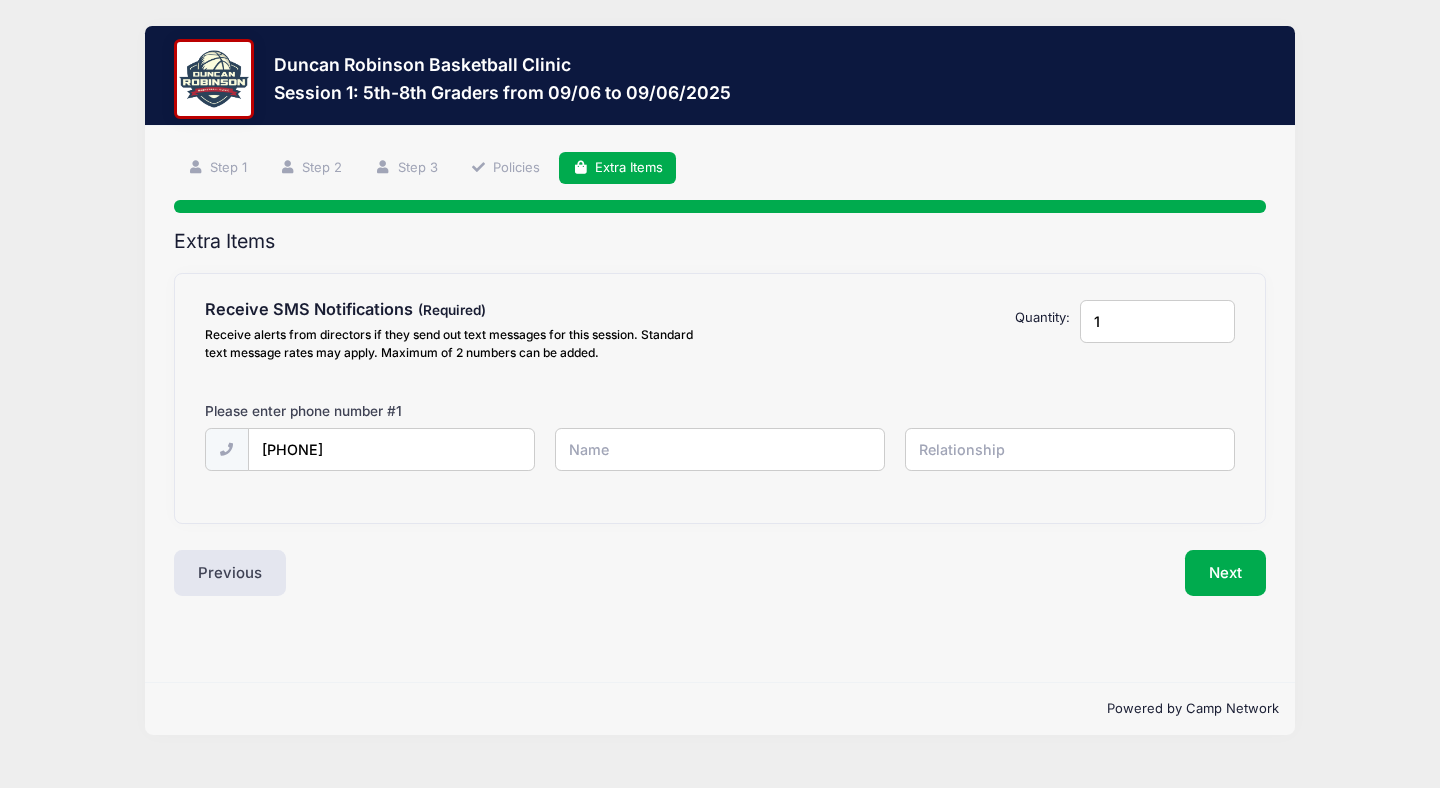 click at bounding box center (0, 0) 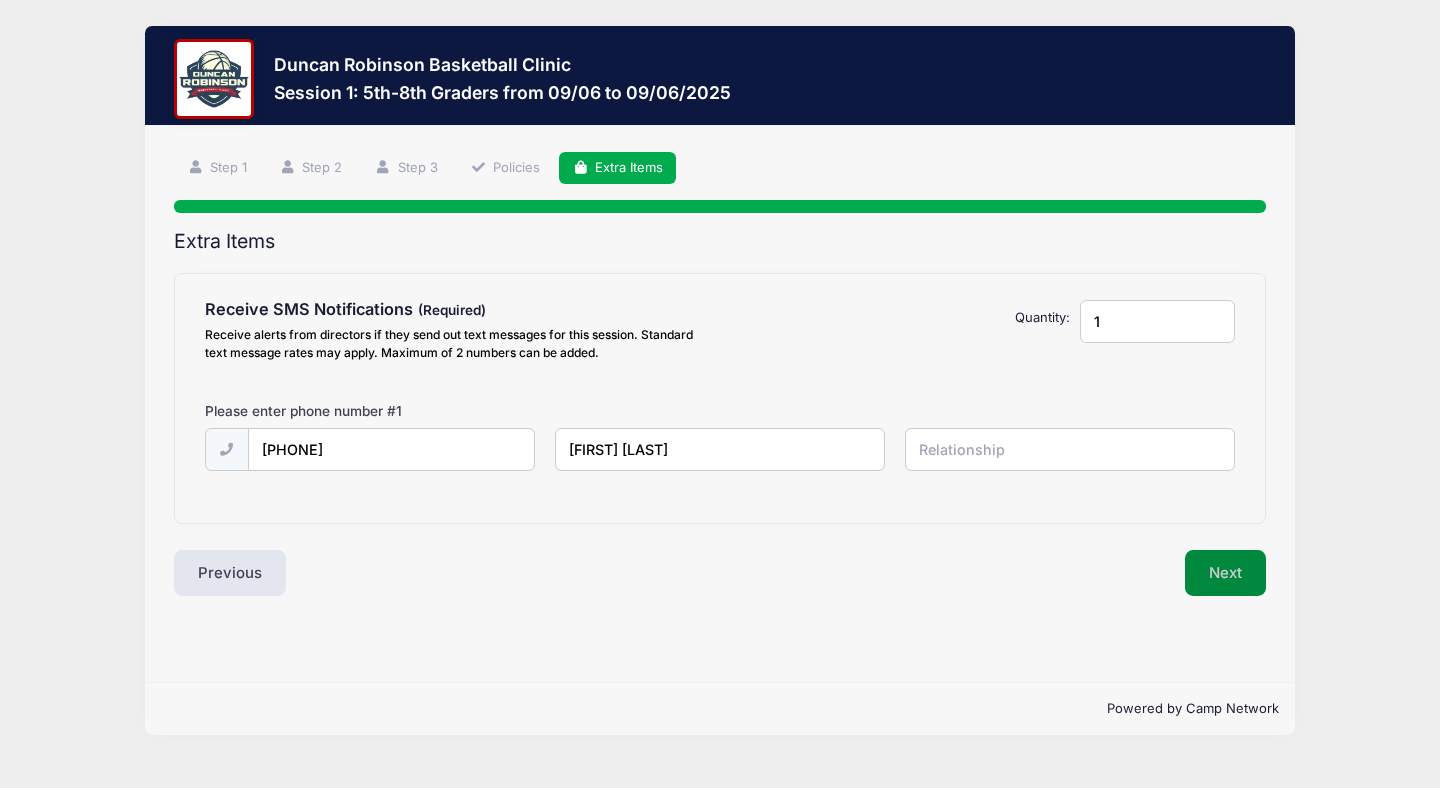 type on "Haley Swartz" 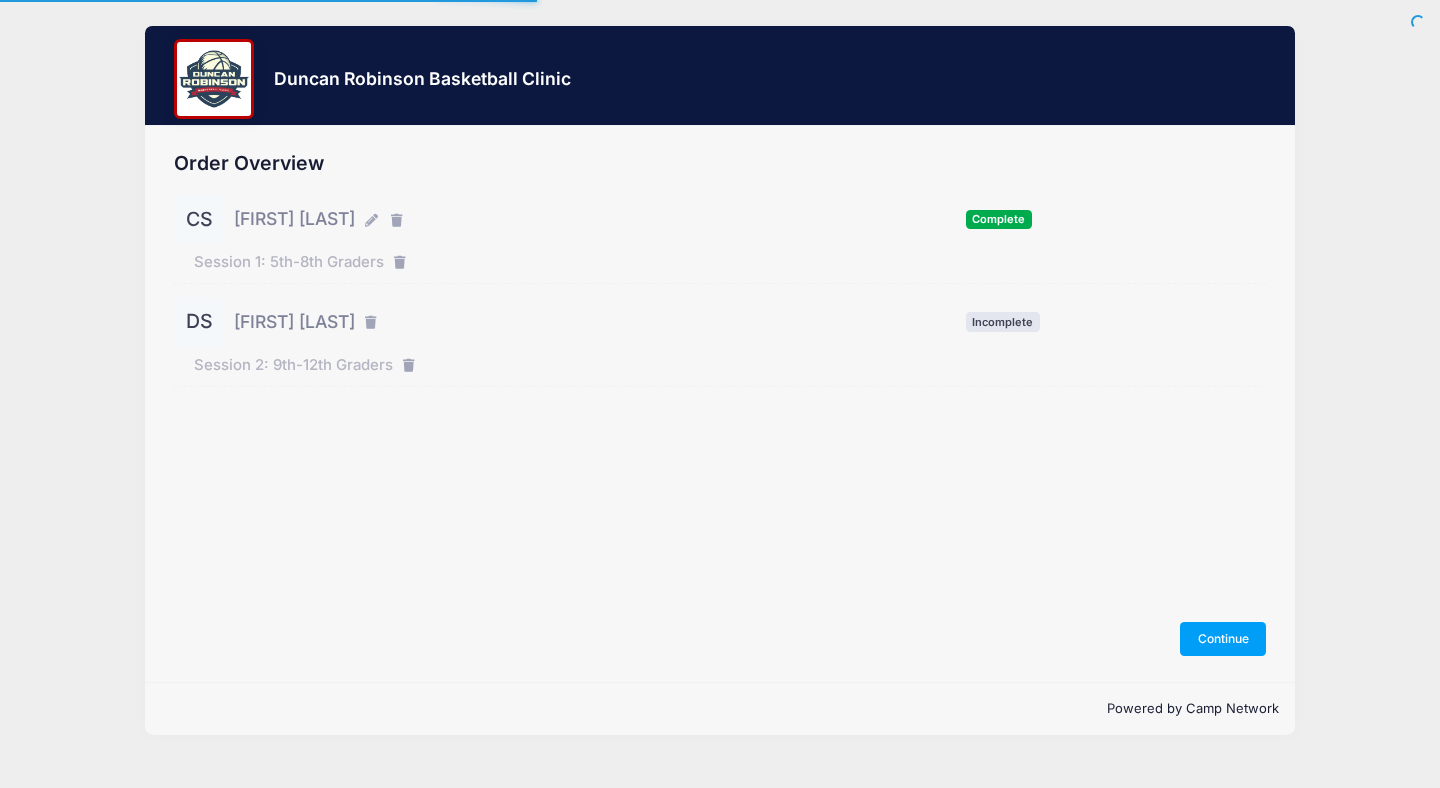 scroll, scrollTop: 0, scrollLeft: 0, axis: both 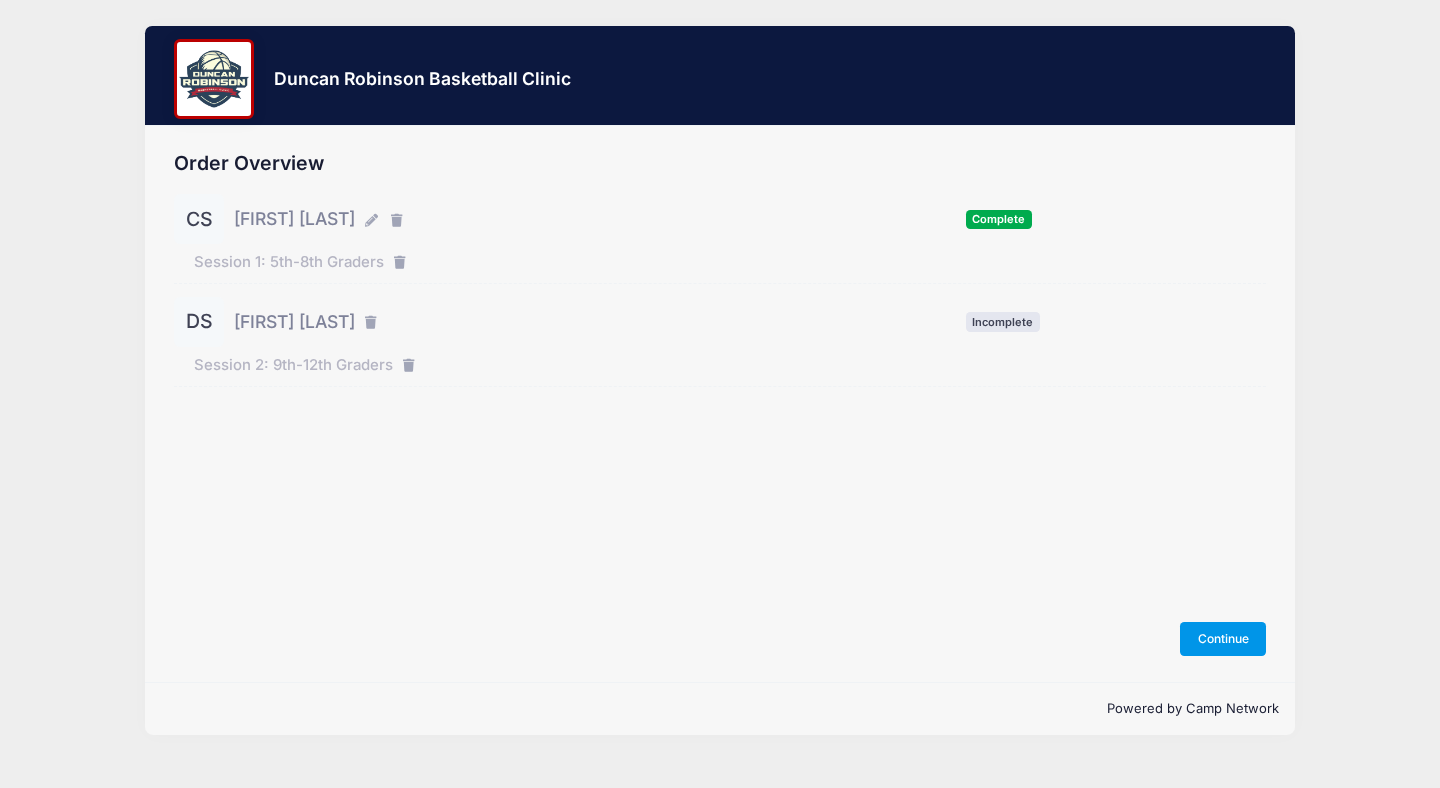 click on "Continue" at bounding box center [1223, 639] 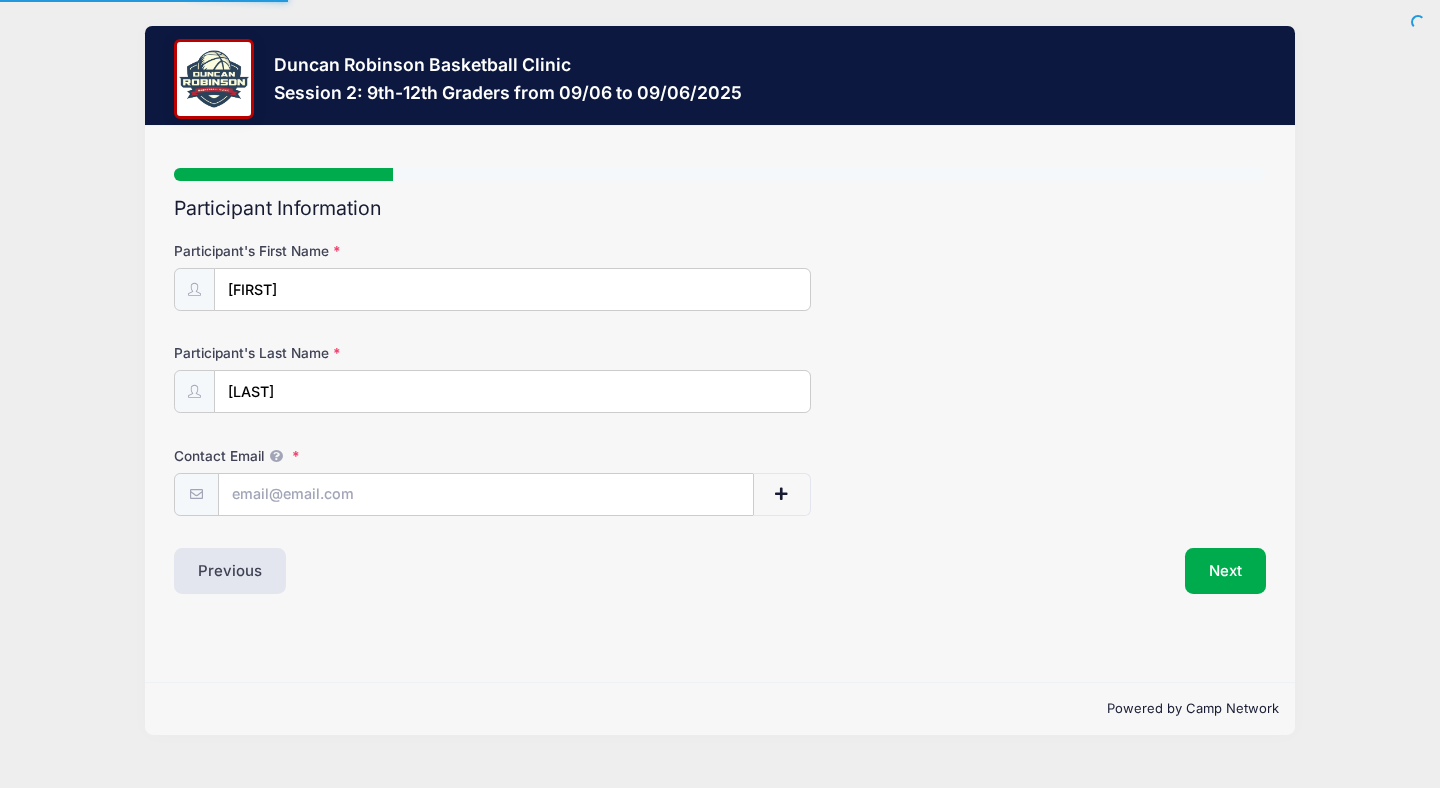 scroll, scrollTop: 0, scrollLeft: 0, axis: both 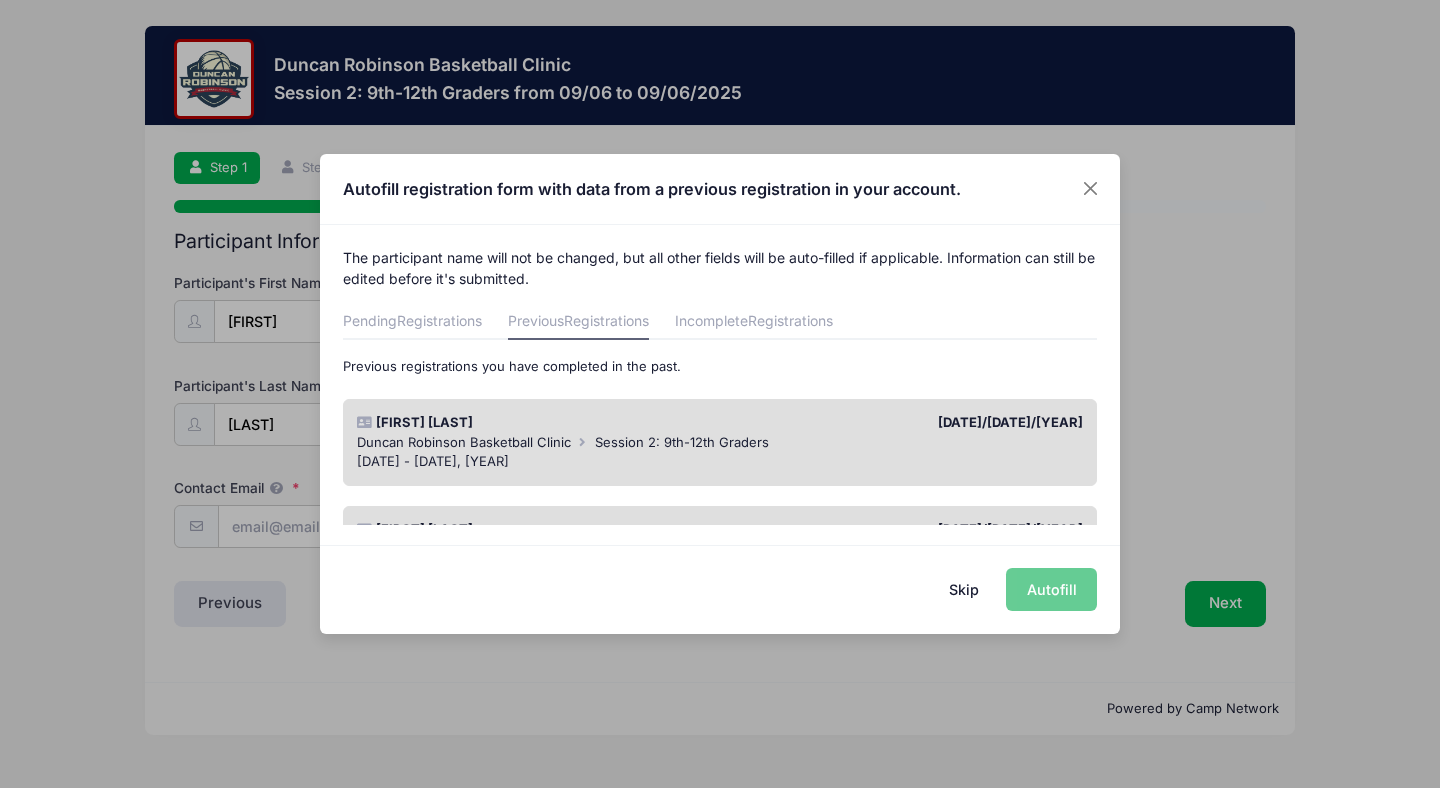 click on "Duncan Robinson Basketball Clinic
Session 2: 9th-12th Graders" at bounding box center (720, 443) 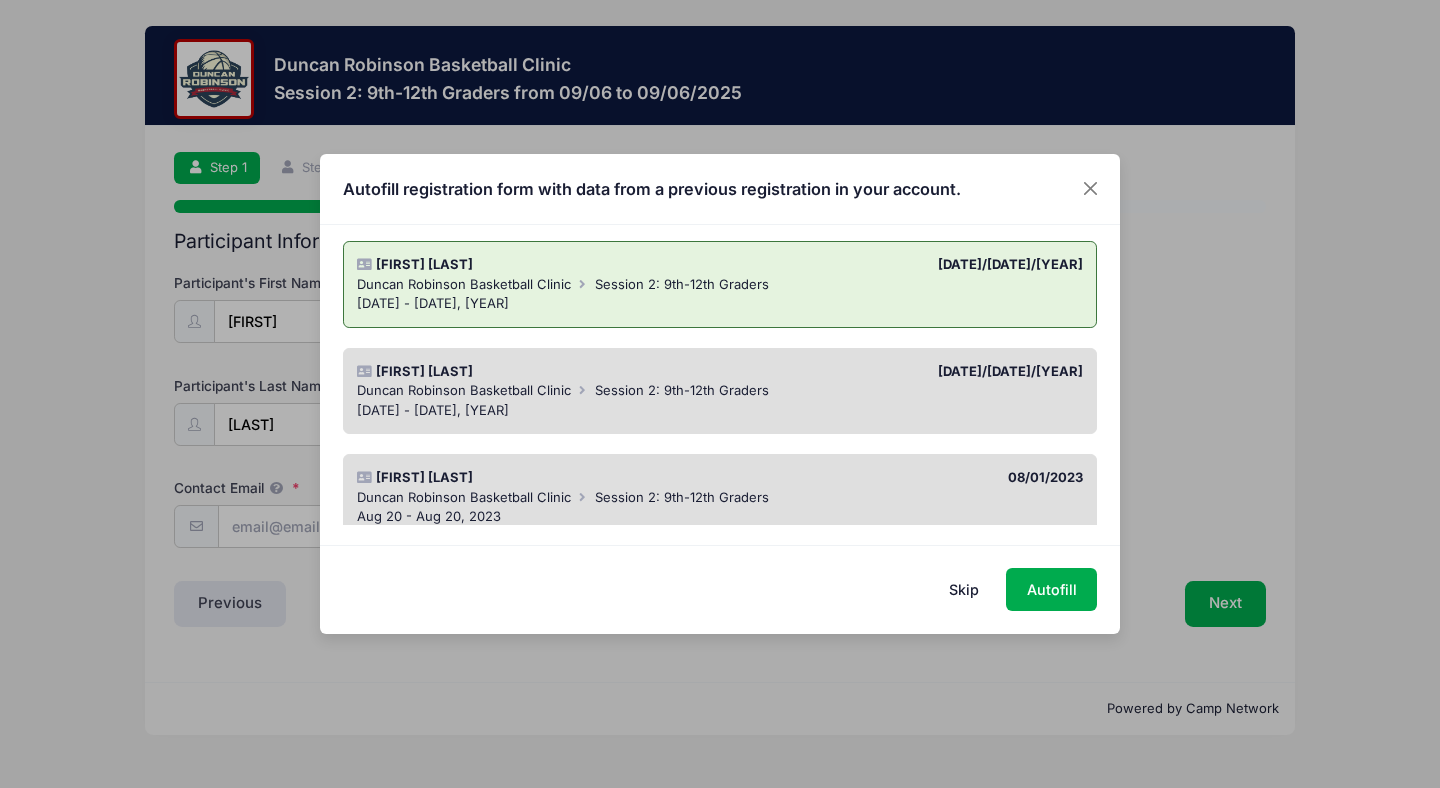 scroll, scrollTop: 197, scrollLeft: 0, axis: vertical 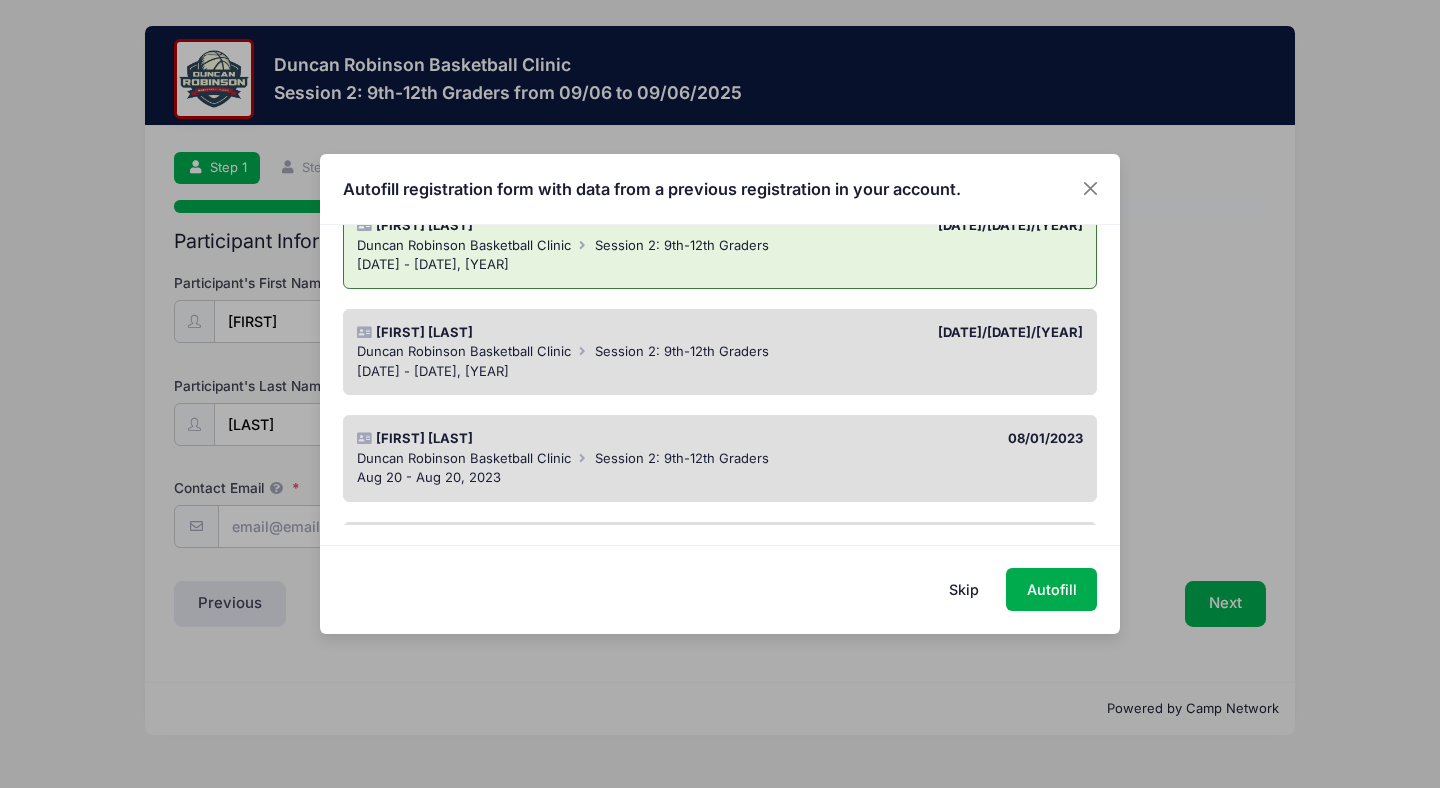 click on "Duncan Robinson Basketball Clinic
Session 2: 9th-12th Graders" at bounding box center [720, 352] 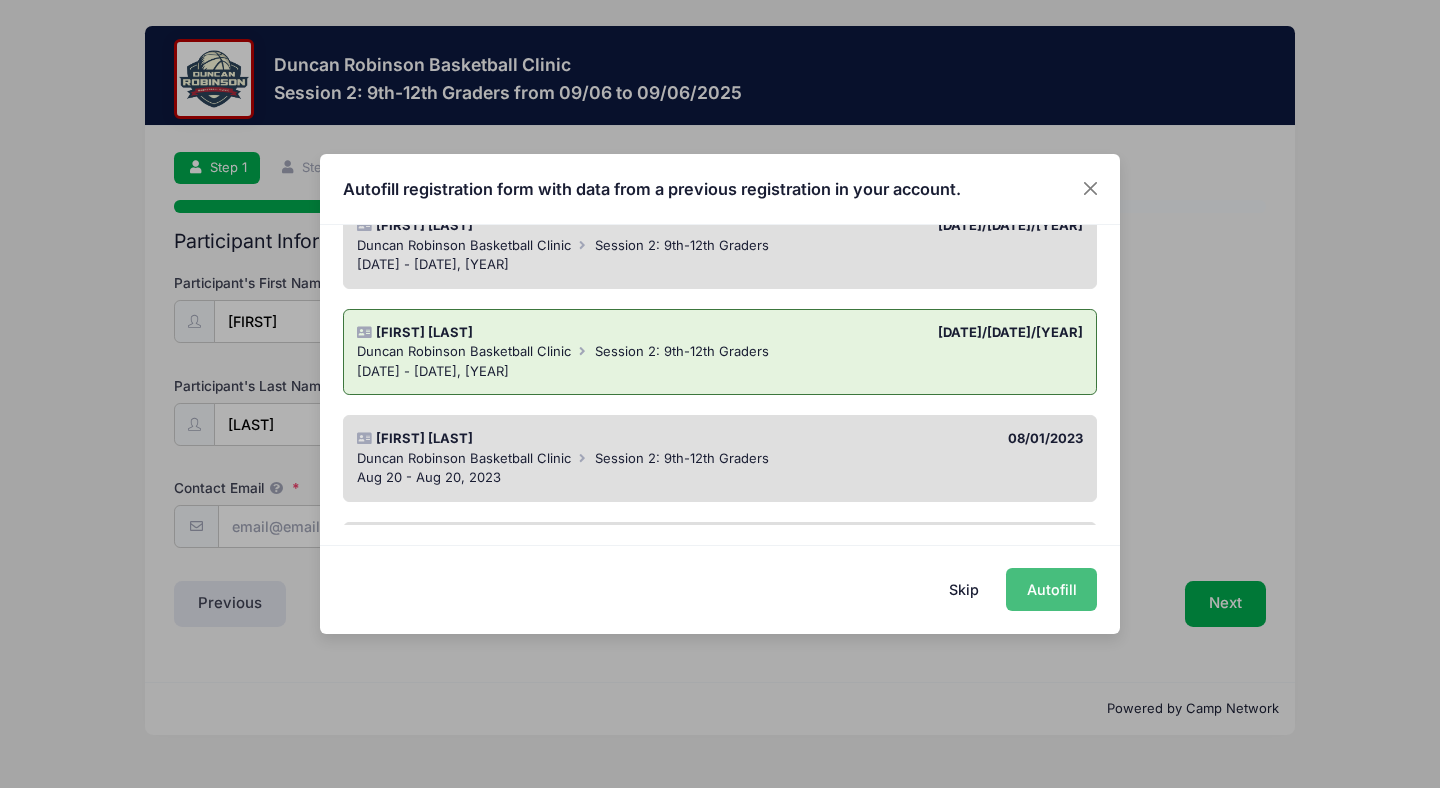 click on "Autofill" at bounding box center [1051, 589] 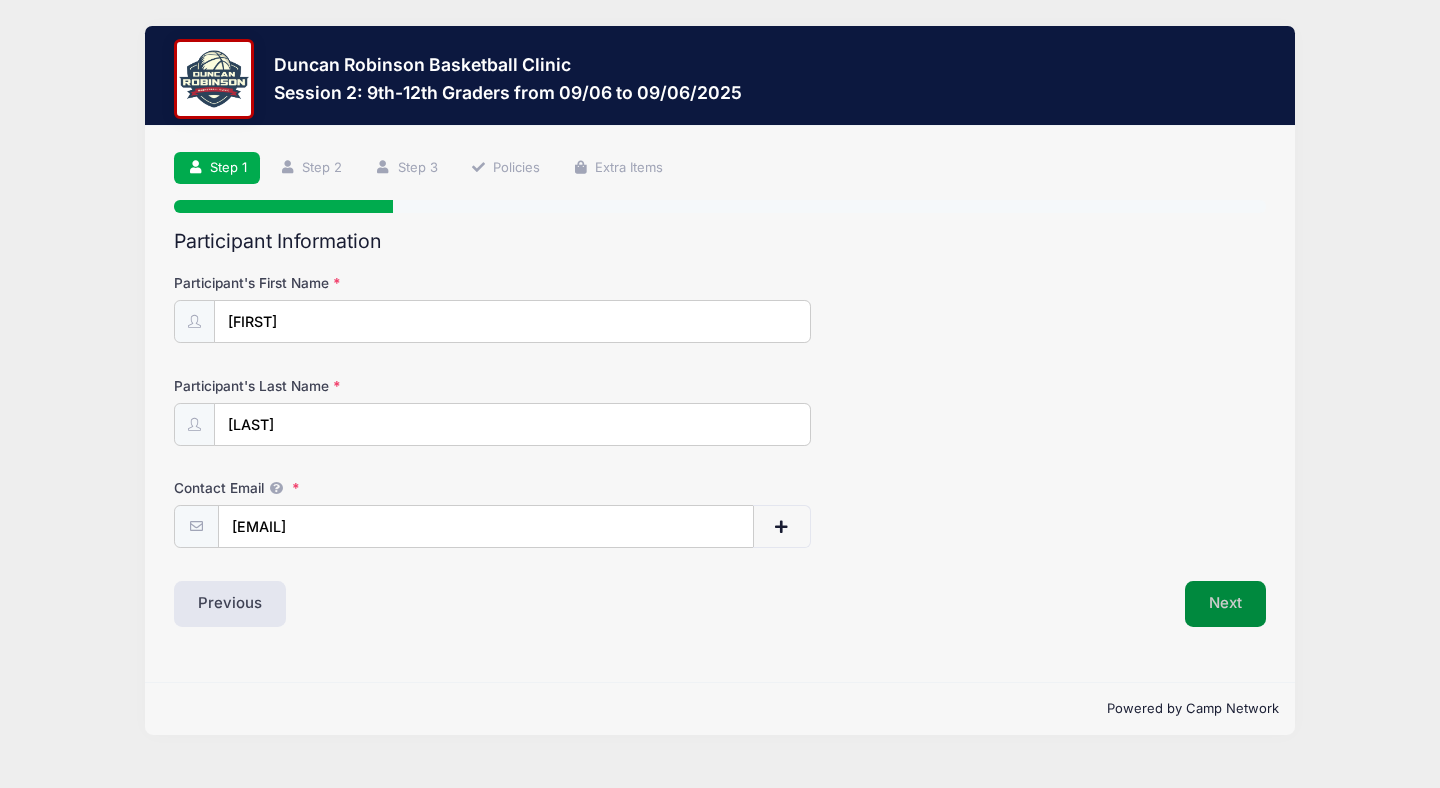 click on "Next" at bounding box center [1225, 604] 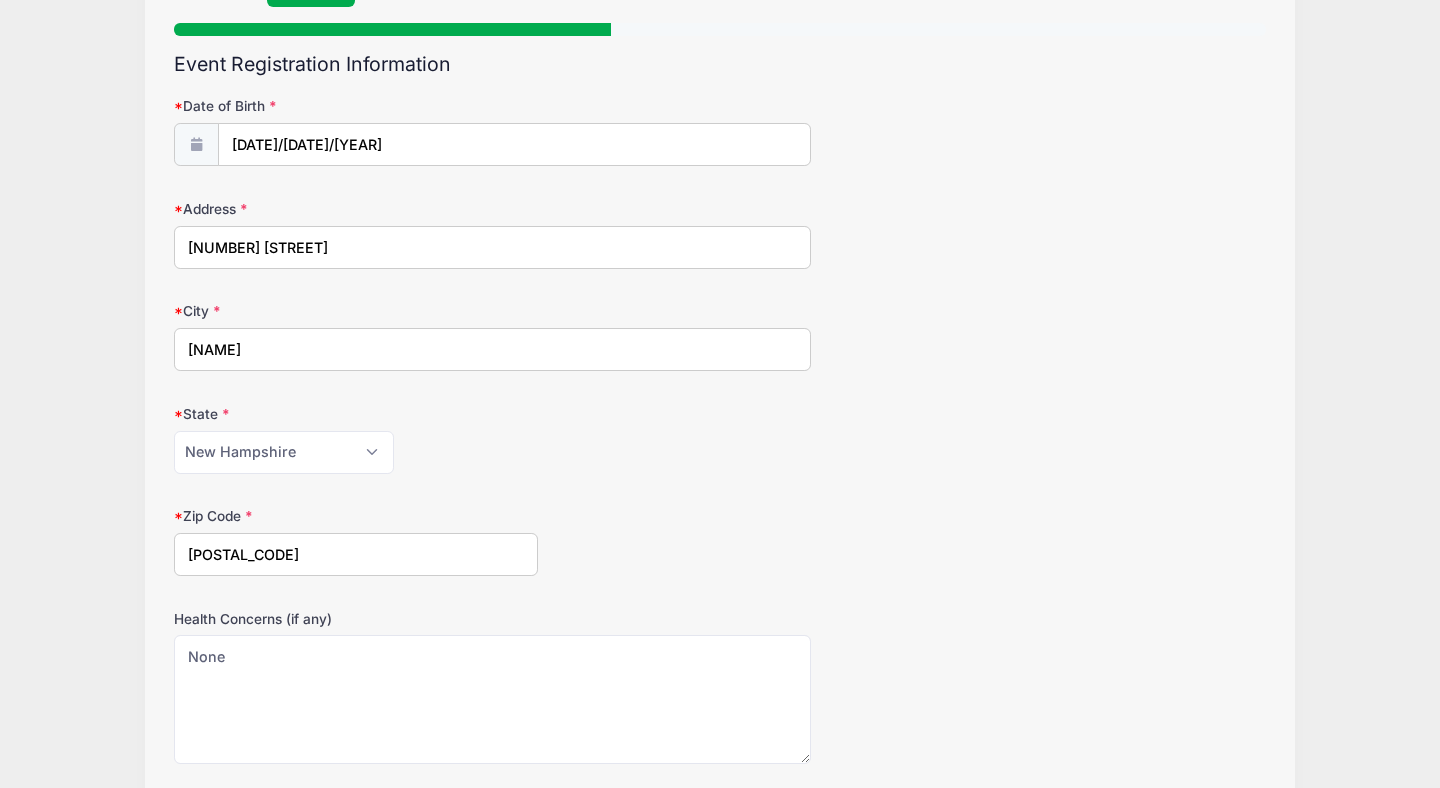 scroll, scrollTop: 524, scrollLeft: 0, axis: vertical 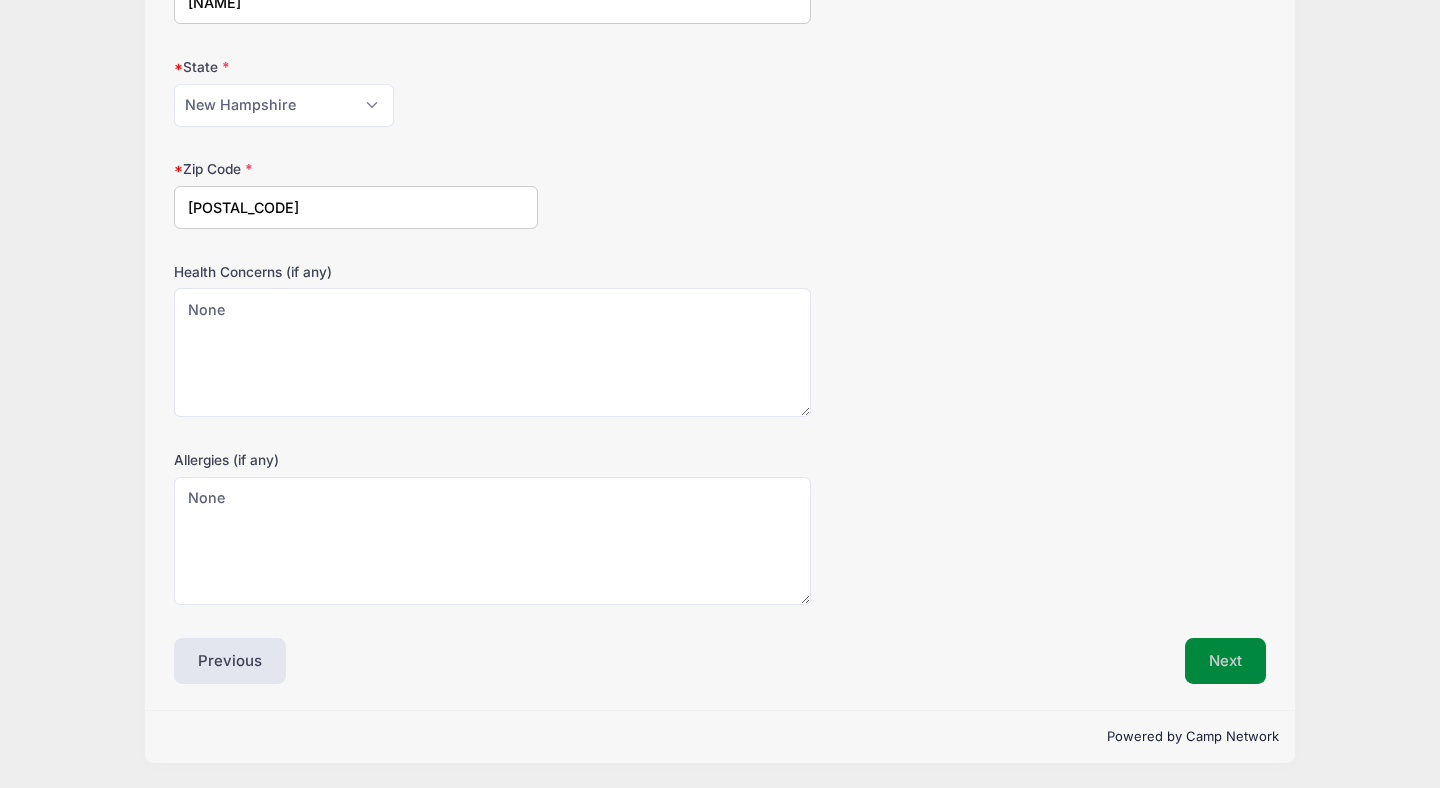 click on "Next" at bounding box center [1225, 661] 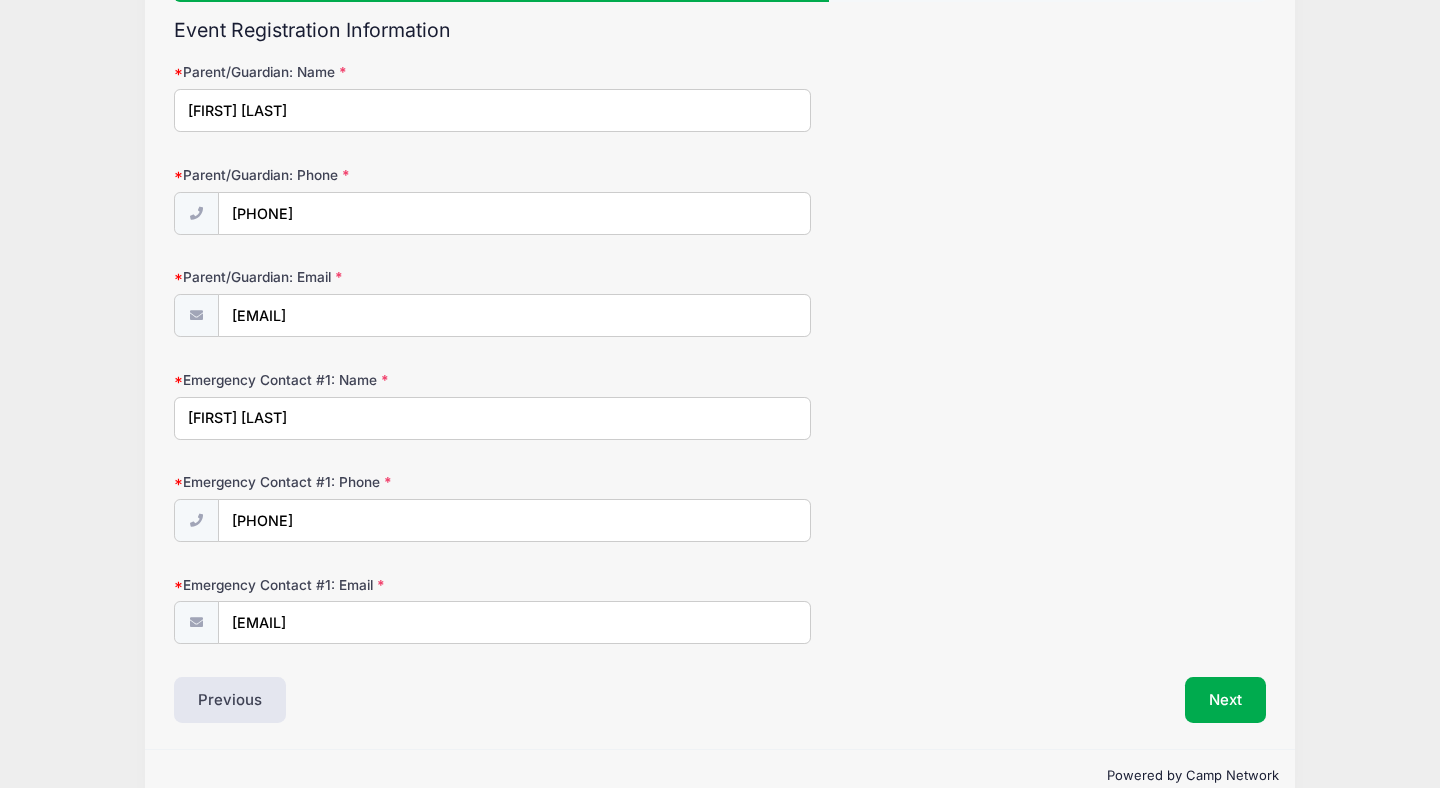 scroll, scrollTop: 66, scrollLeft: 0, axis: vertical 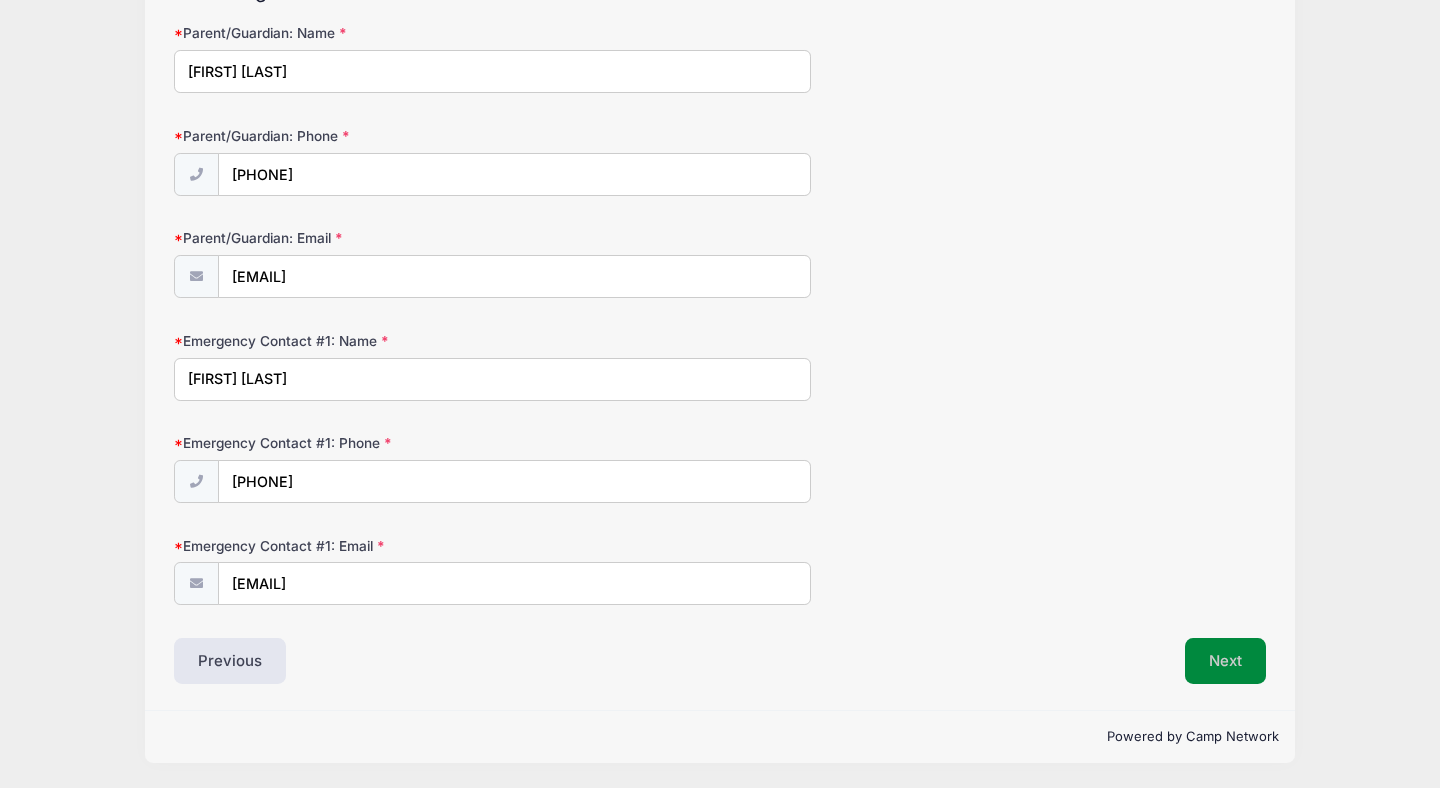 click on "Next" at bounding box center (1225, 661) 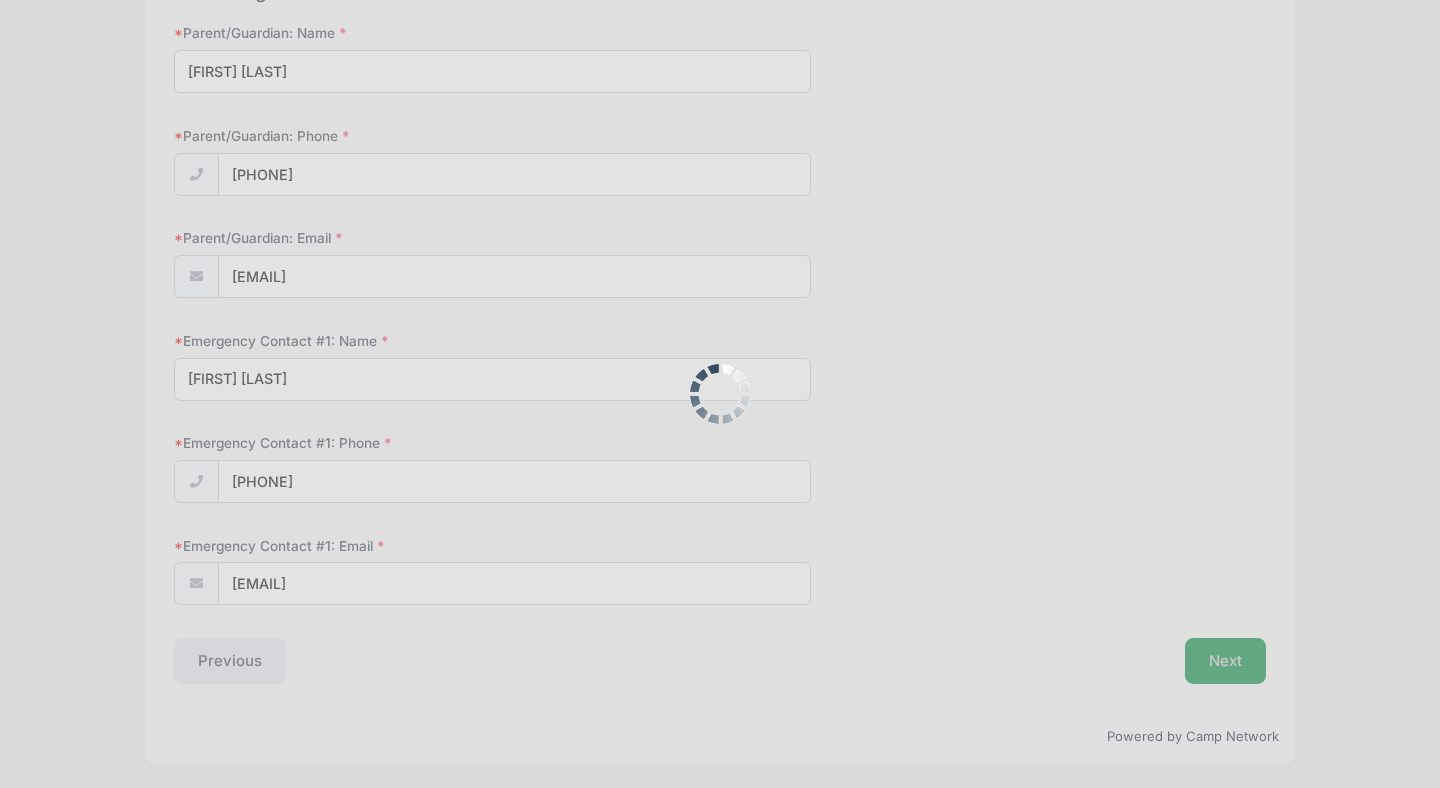 scroll, scrollTop: 150, scrollLeft: 0, axis: vertical 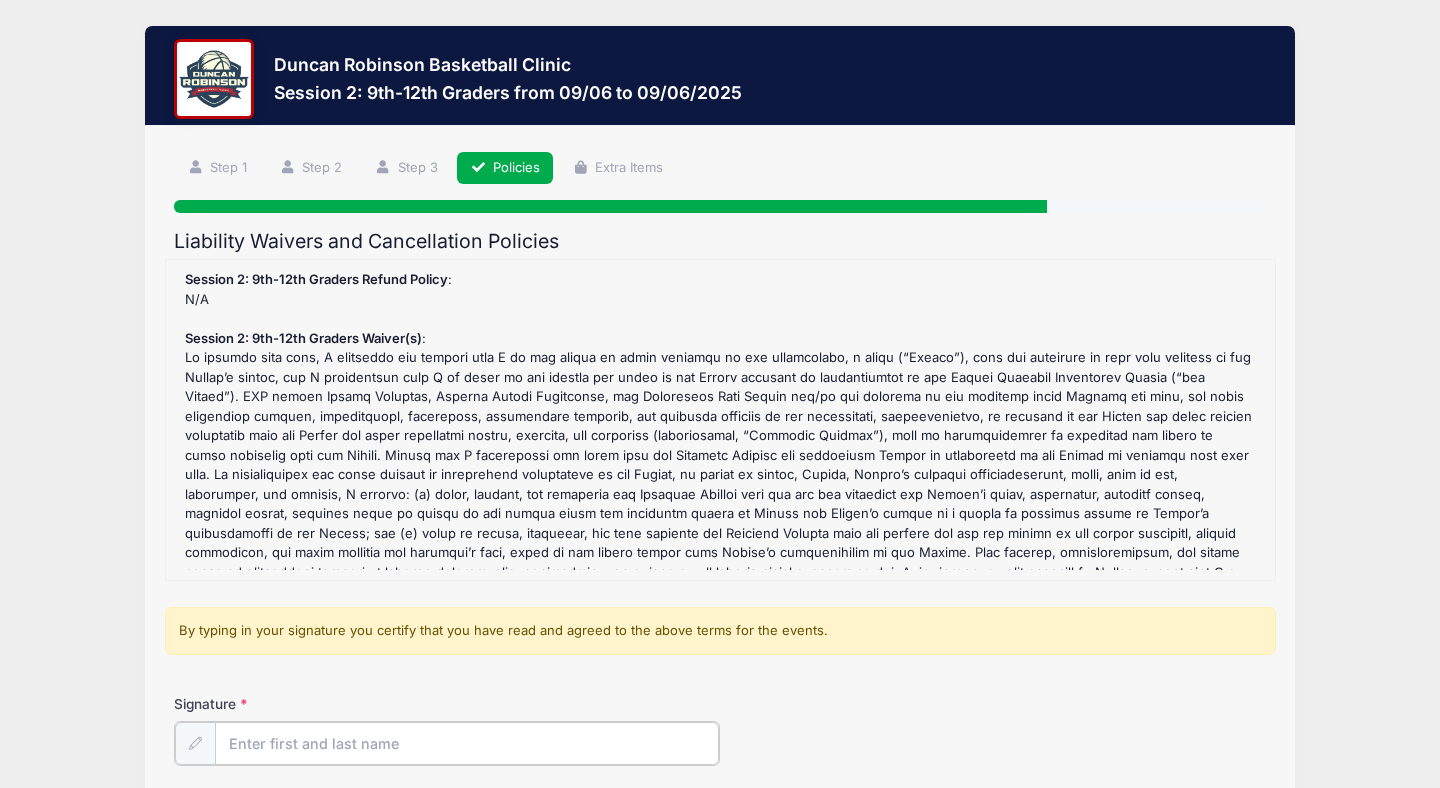 click on "Signature" at bounding box center [467, 743] 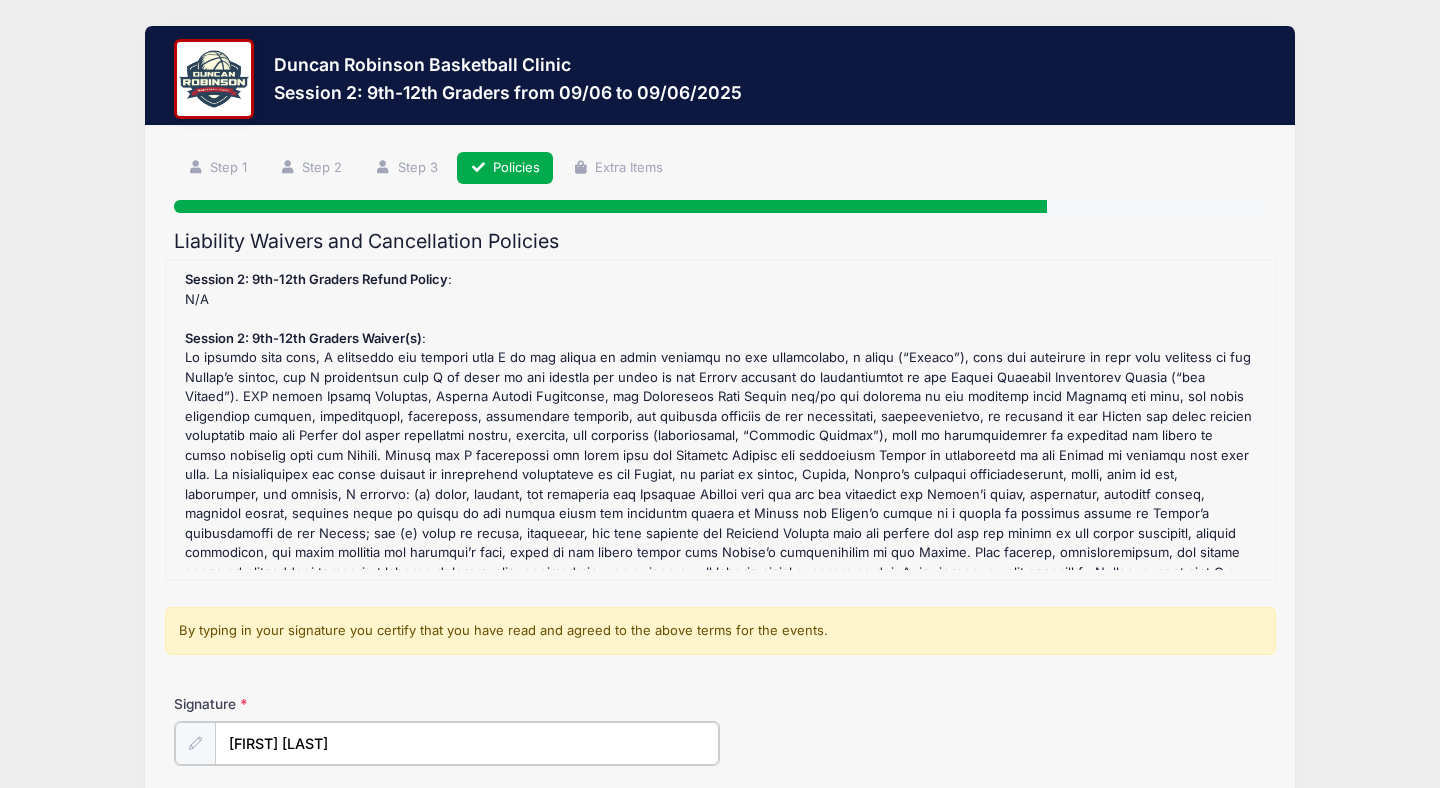 type on "Haley Swartz" 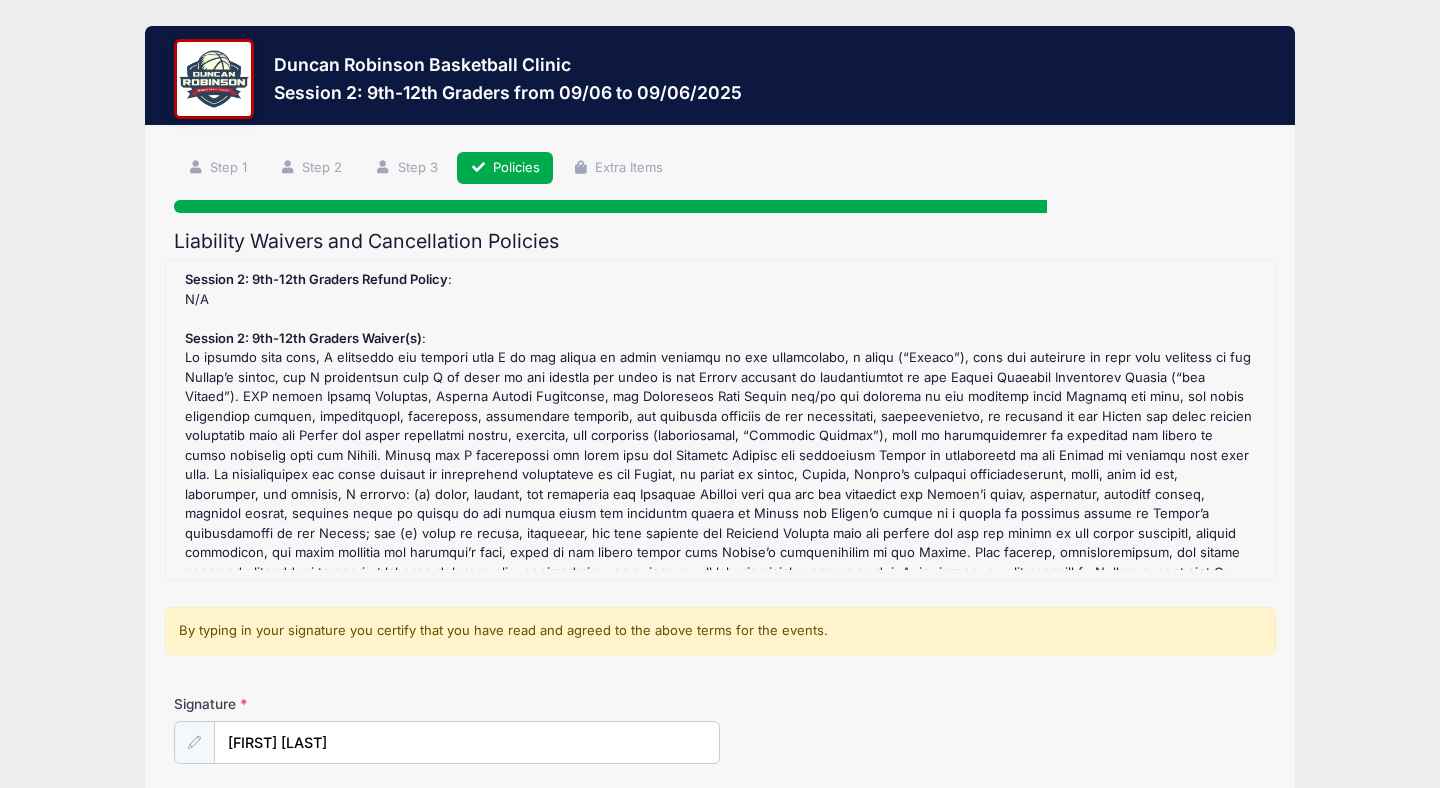 click on "Session 2: 9th-12th Graders Refund Policy :
N/A
Session 2: 9th-12th Graders Waiver(s) :
By typing in your signature you certify that you have read and agreed to the above terms for the events.
Signature
Haley Swartz" at bounding box center (720, 527) 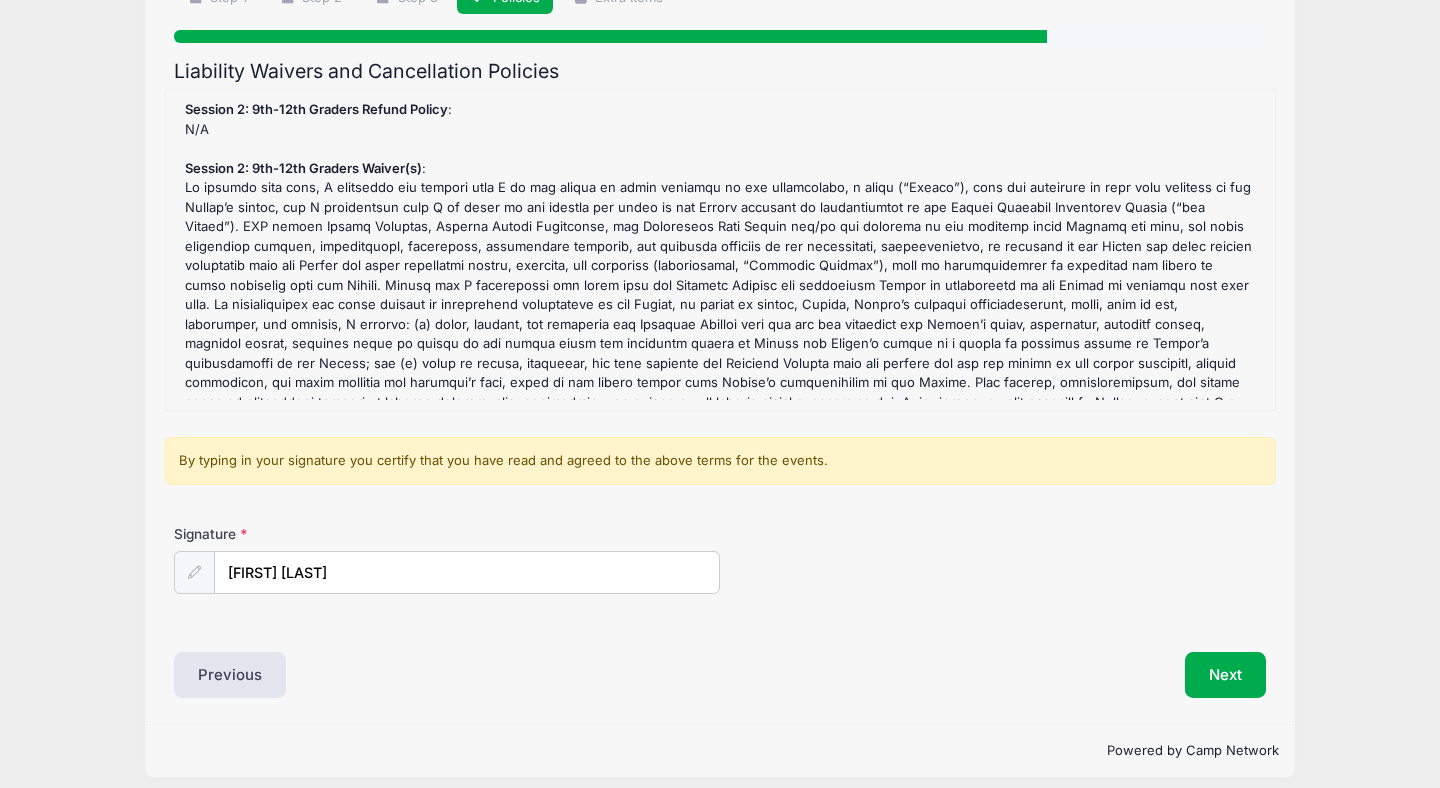 scroll, scrollTop: 184, scrollLeft: 0, axis: vertical 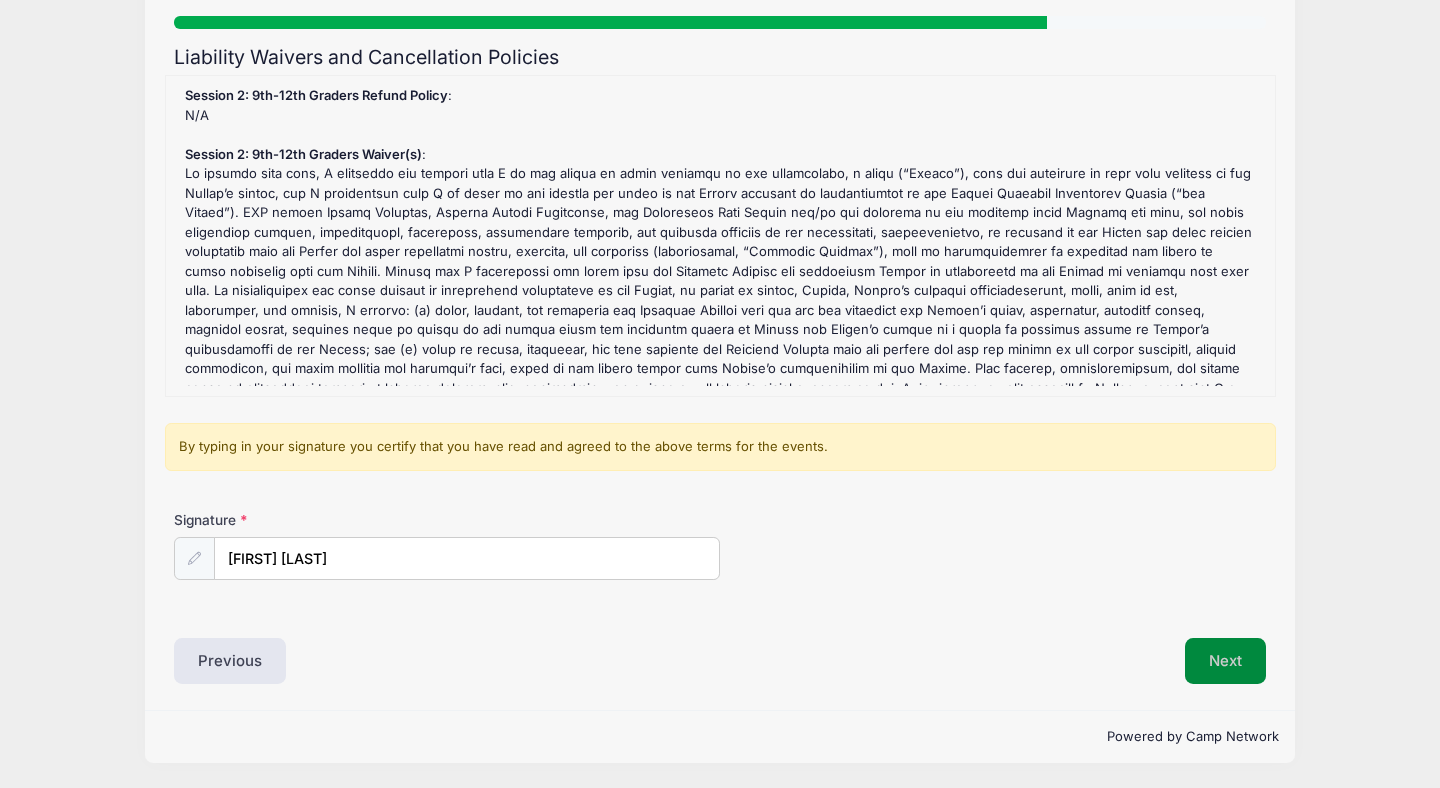 click on "Next" at bounding box center (1225, 661) 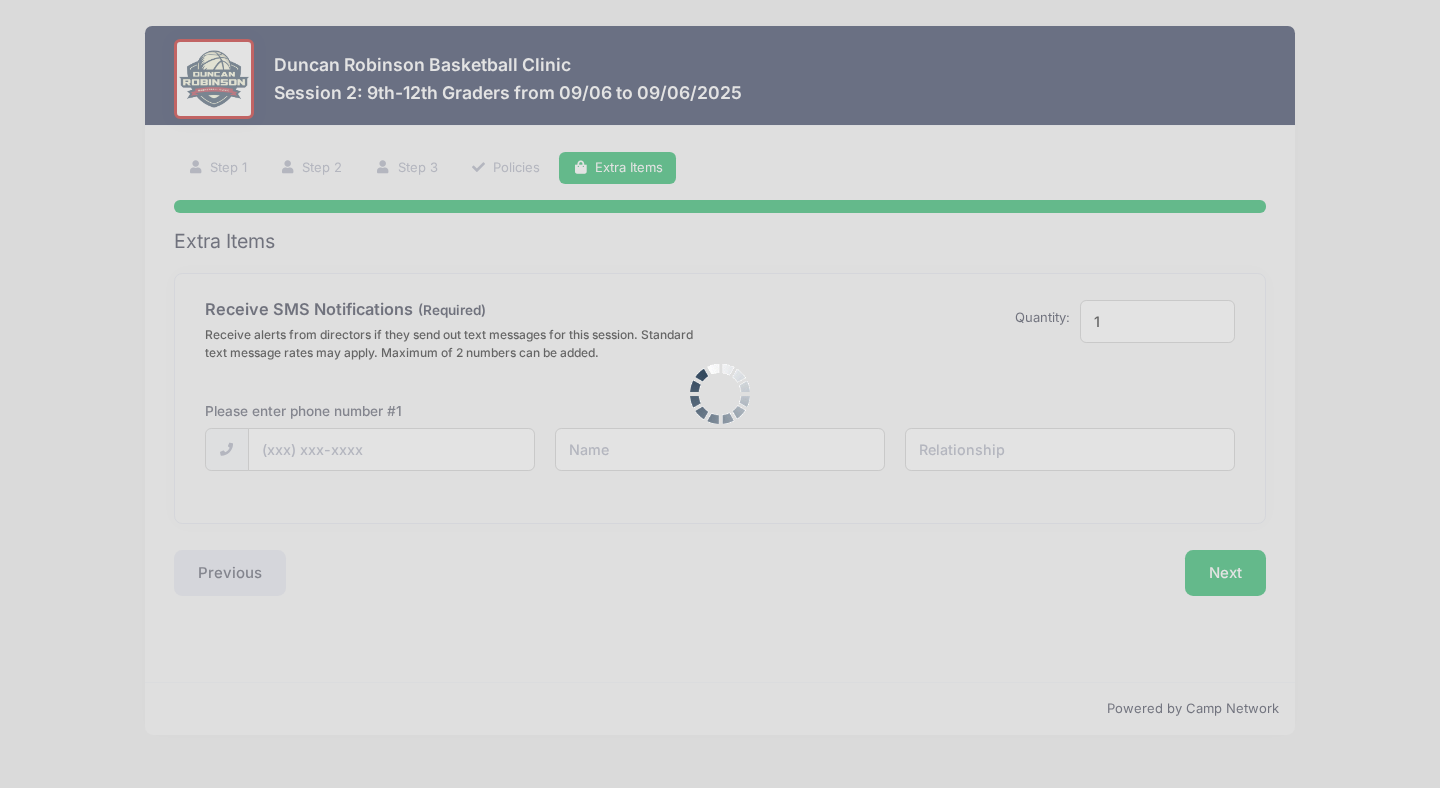 scroll, scrollTop: 0, scrollLeft: 0, axis: both 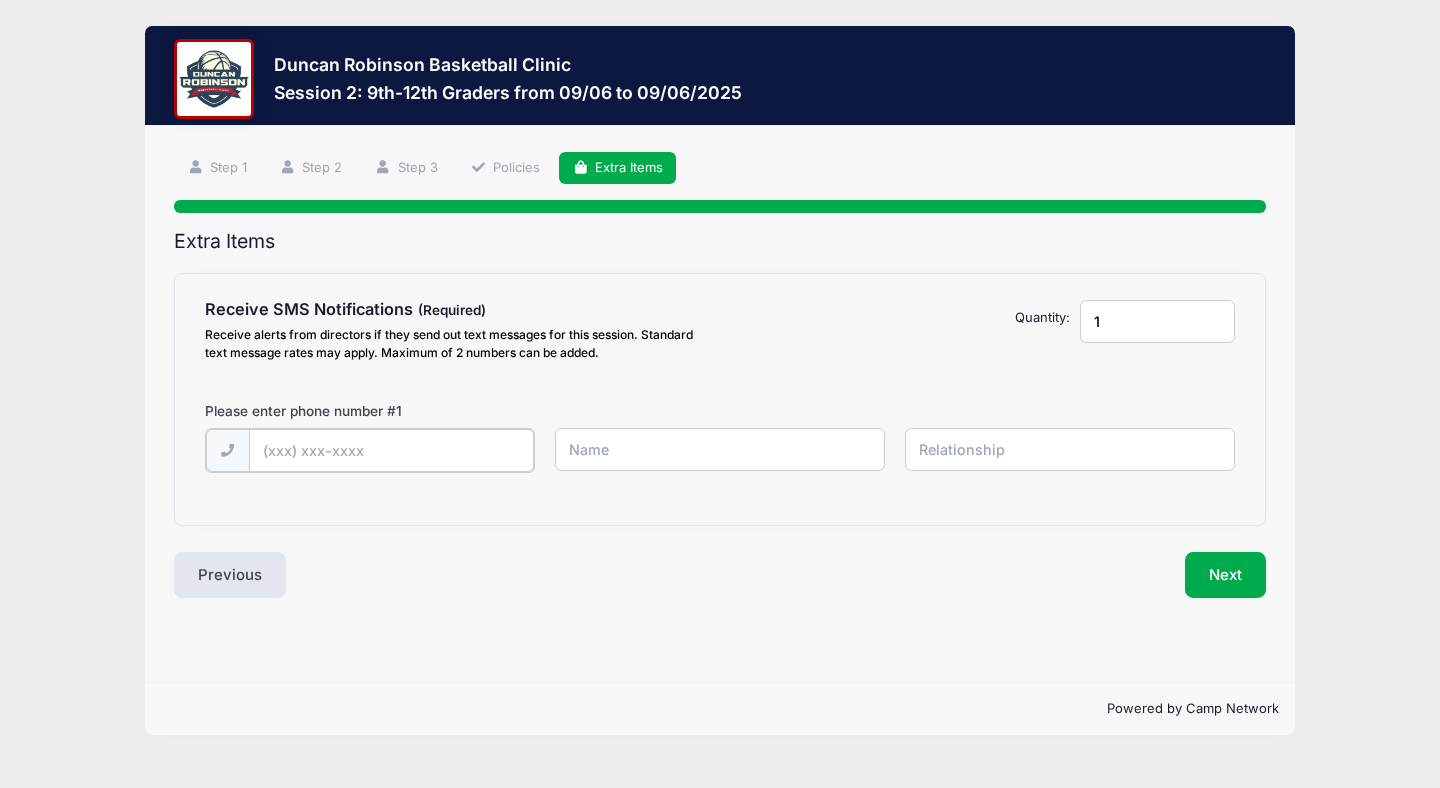 click at bounding box center (0, 0) 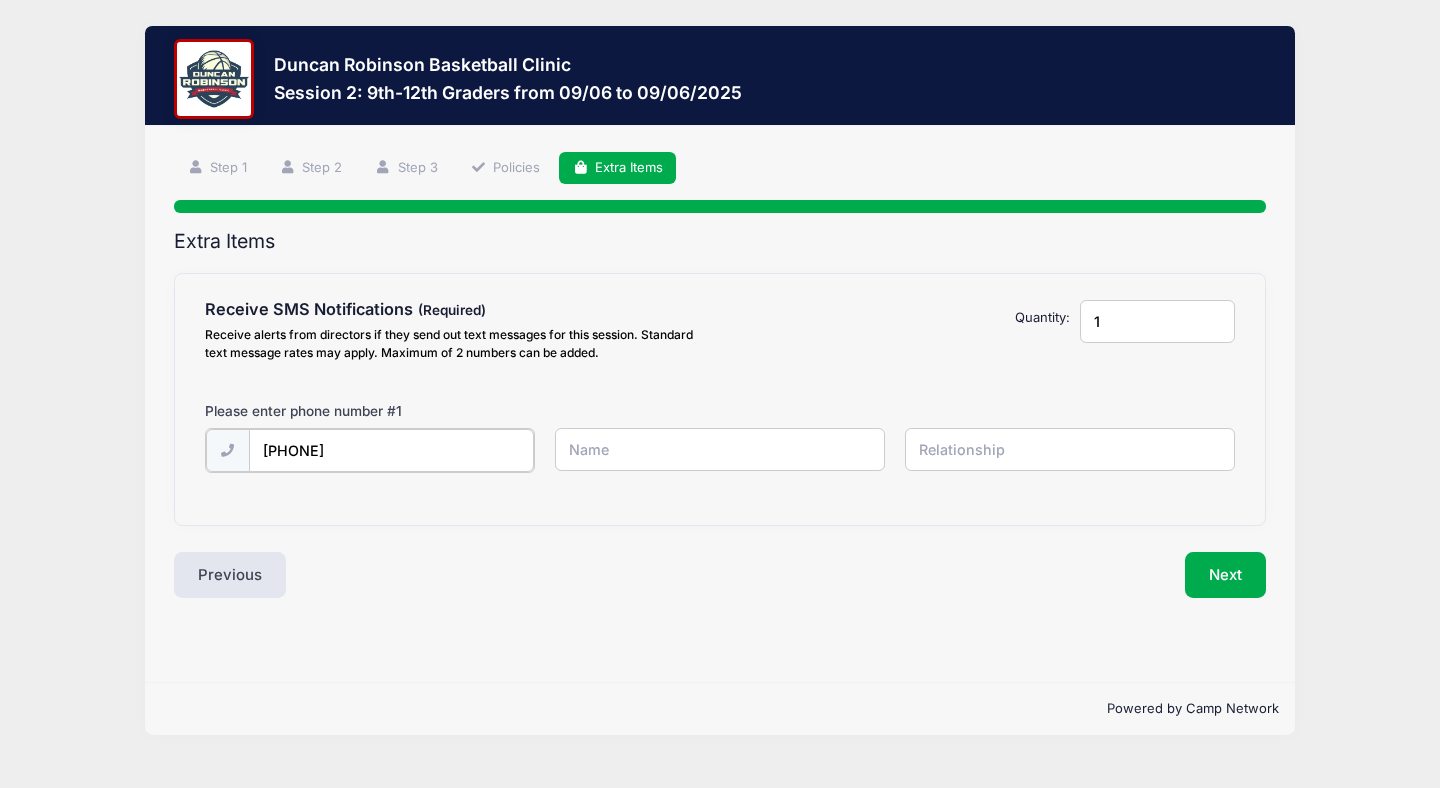 type on "(619) 252-1553" 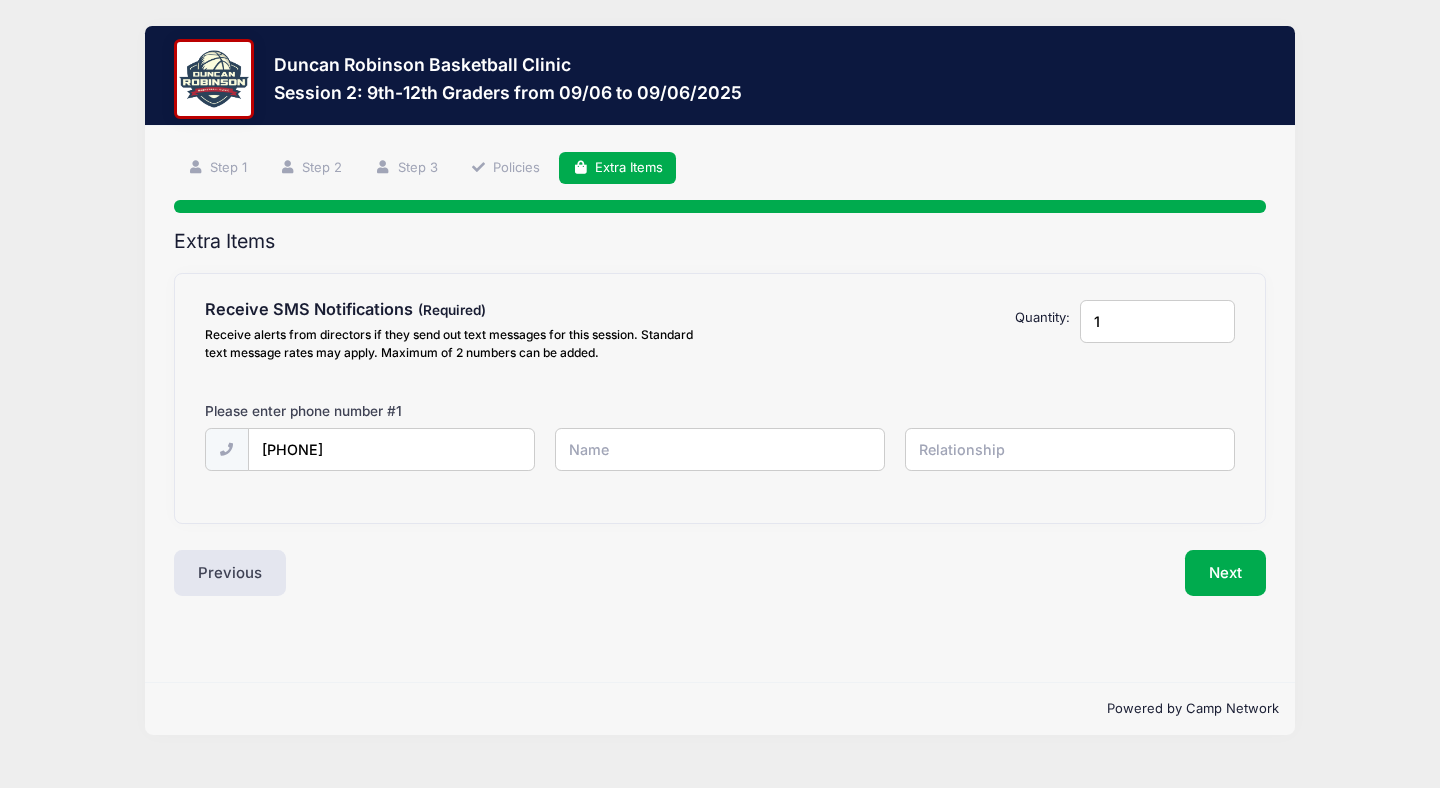 click at bounding box center [0, 0] 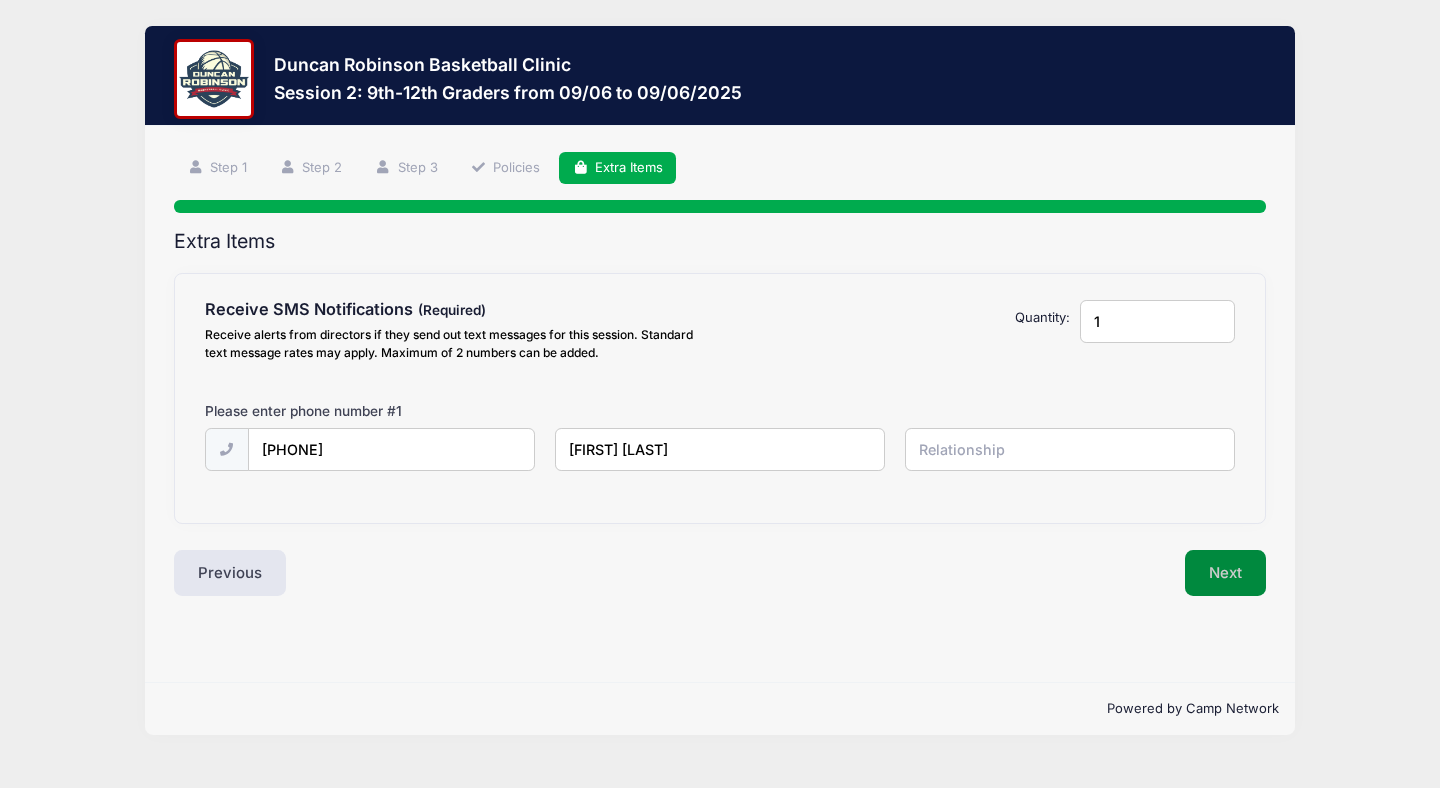 type on "Haley Swartz" 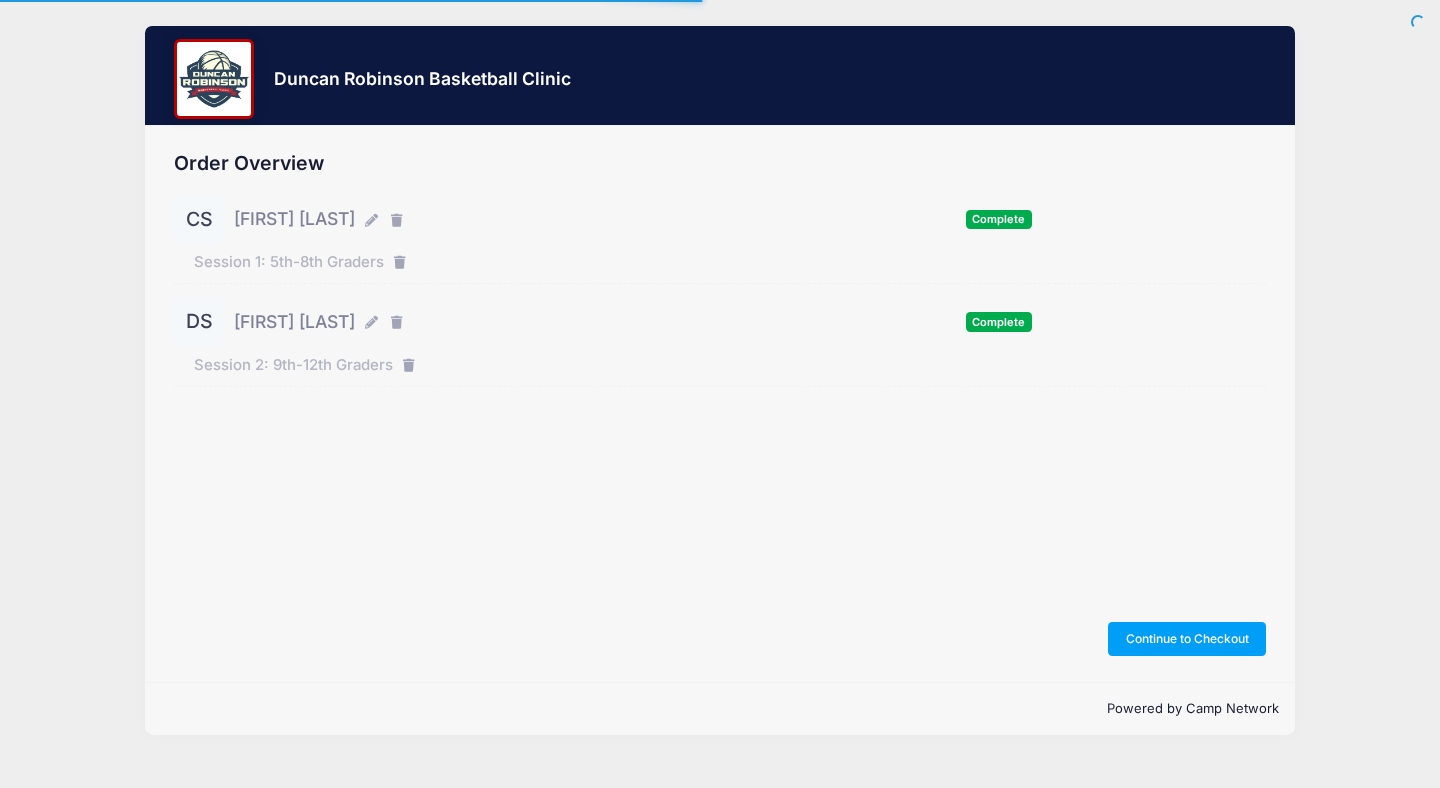 scroll, scrollTop: 0, scrollLeft: 0, axis: both 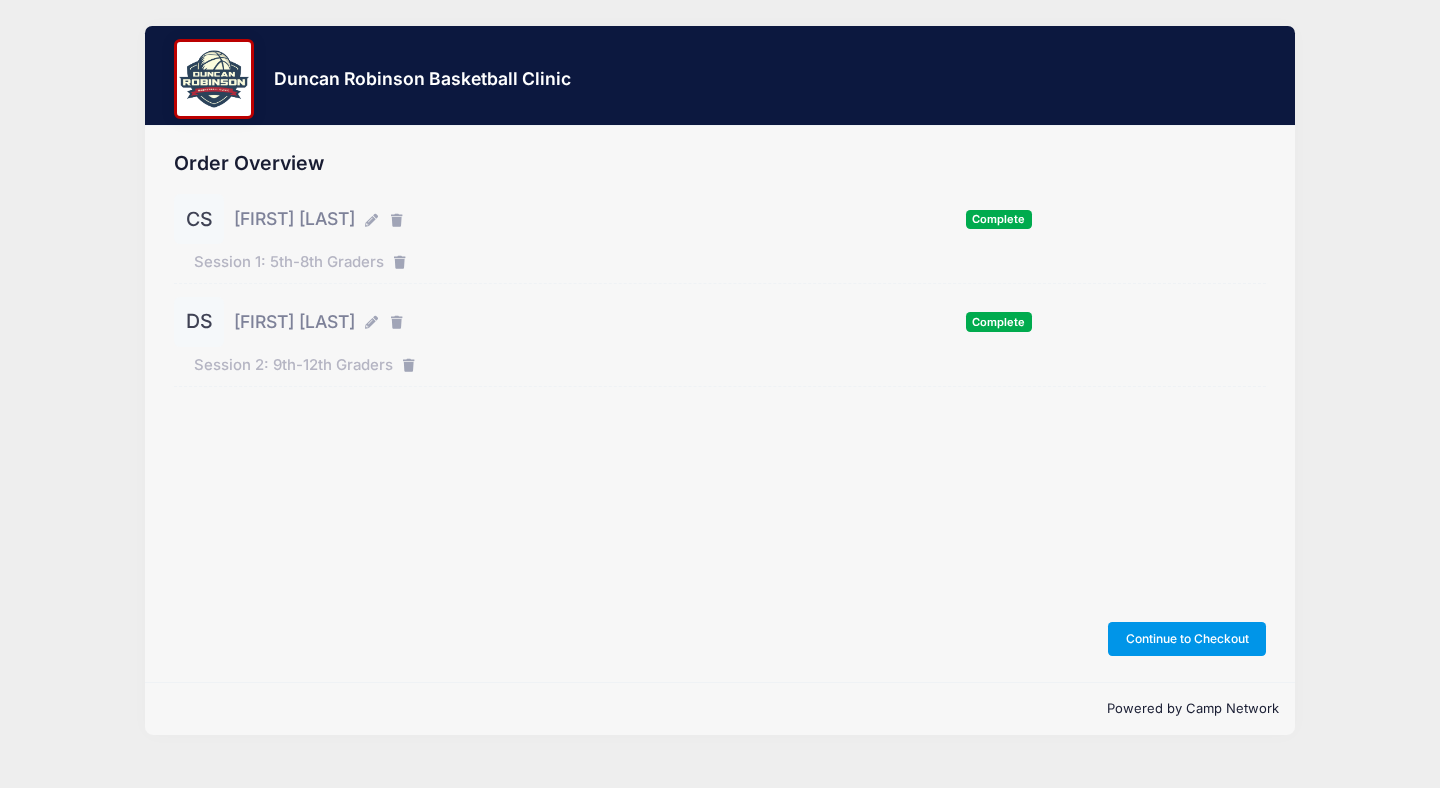 click on "Continue to Checkout" at bounding box center (1187, 639) 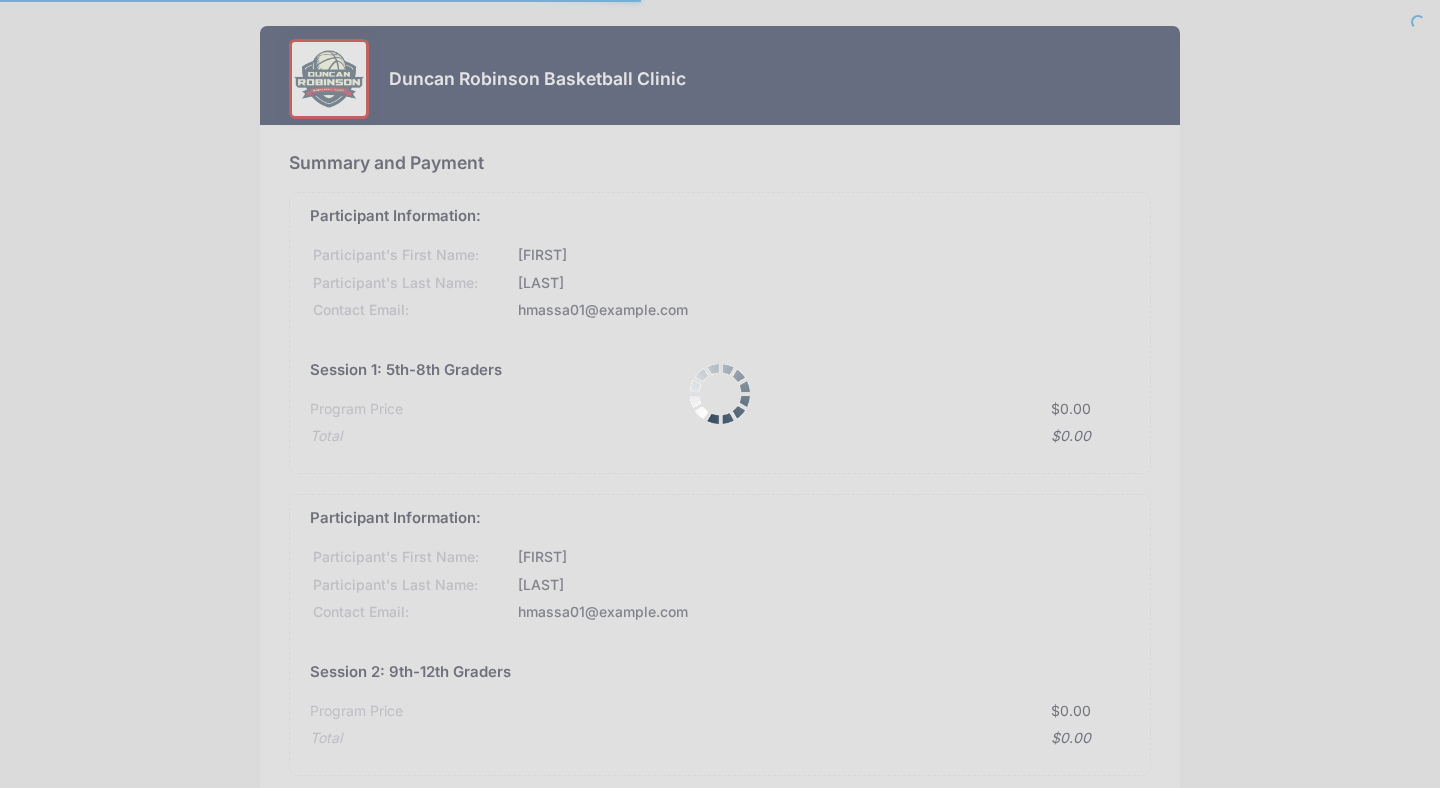 scroll, scrollTop: 0, scrollLeft: 0, axis: both 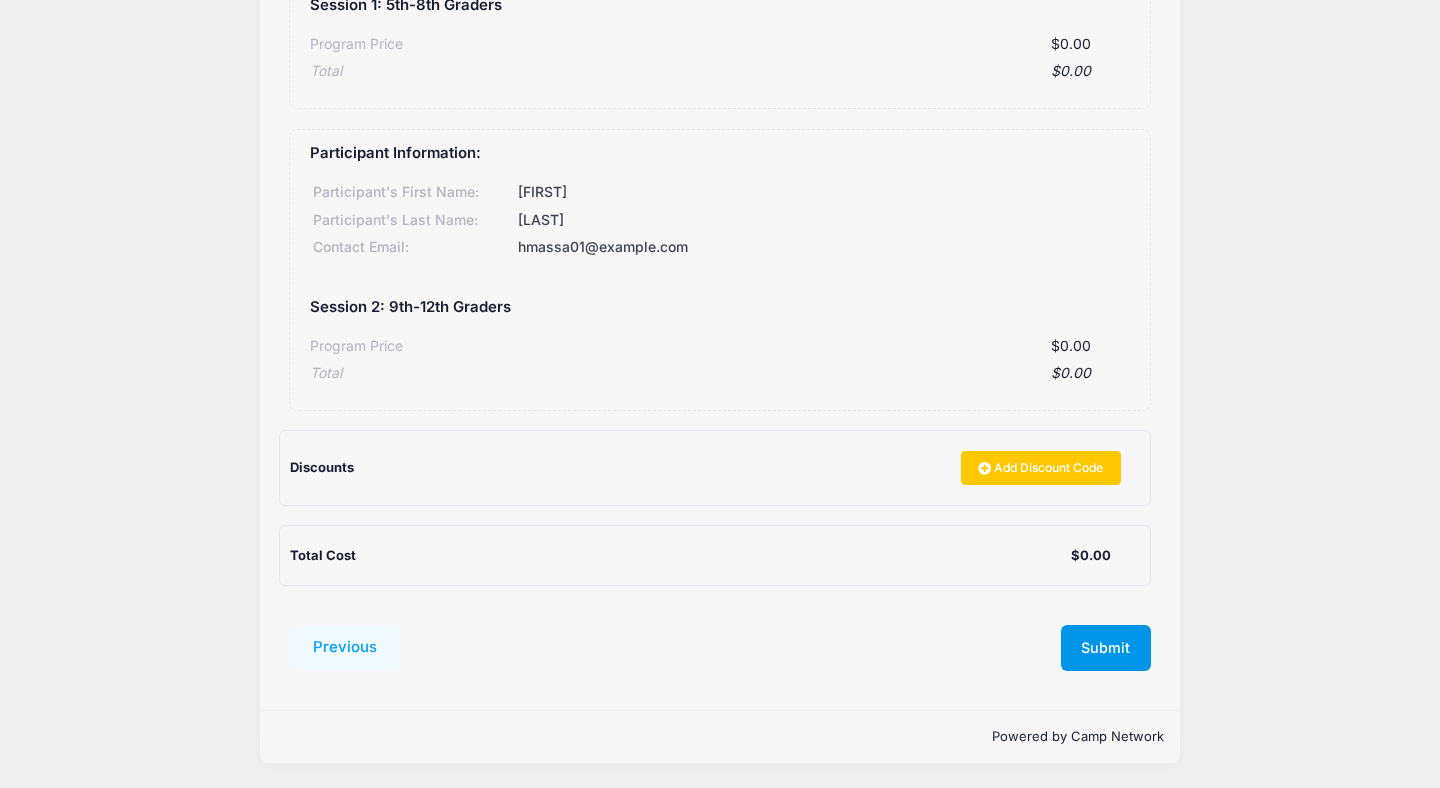 click on "Submit" at bounding box center [1106, 648] 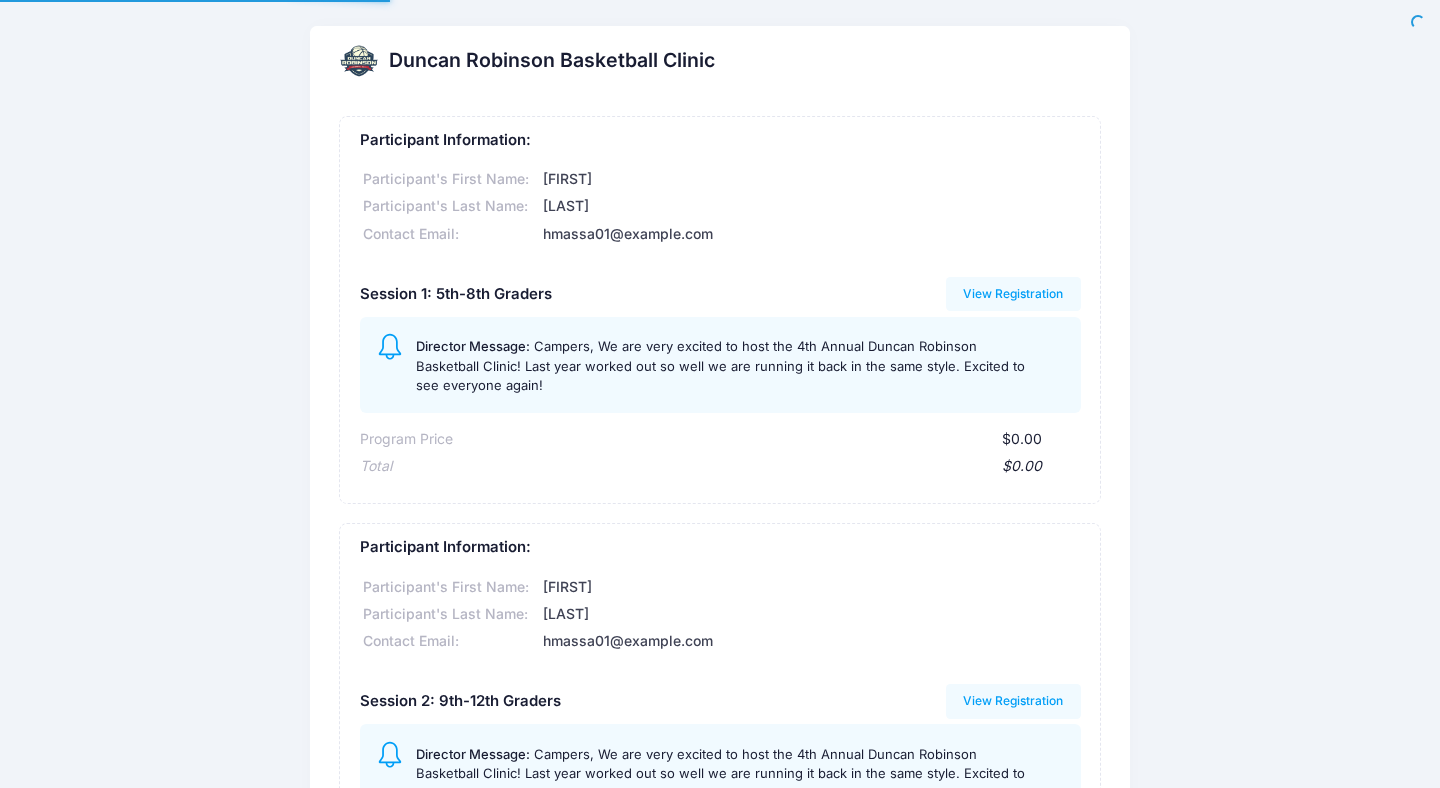 scroll, scrollTop: 0, scrollLeft: 0, axis: both 